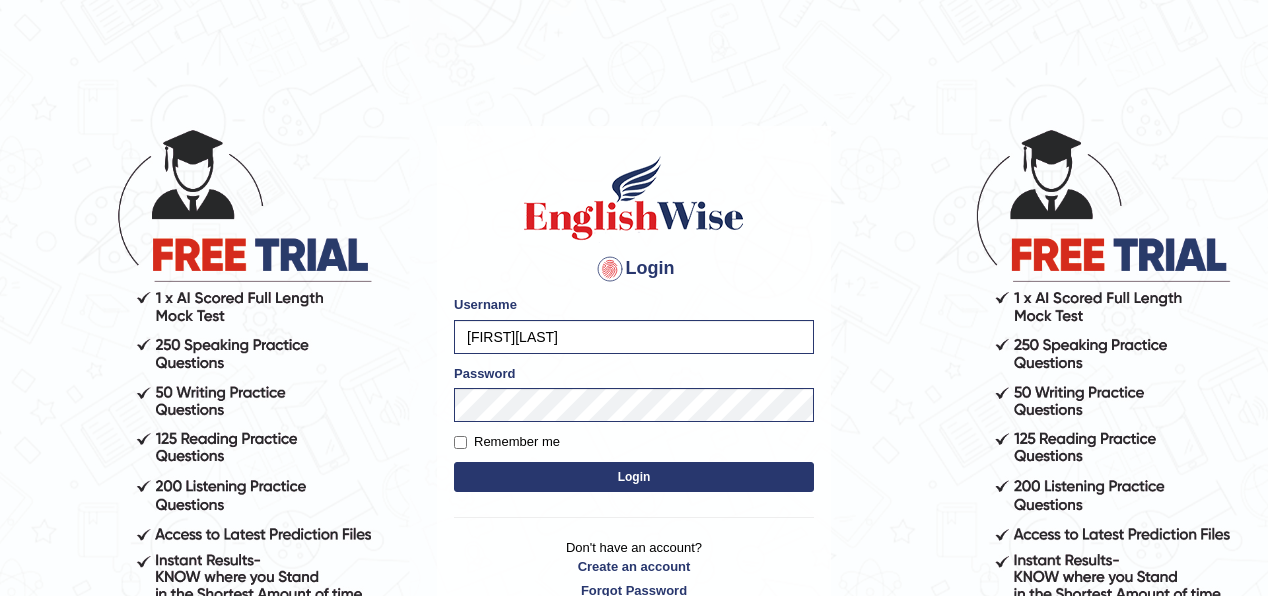 scroll, scrollTop: 0, scrollLeft: 0, axis: both 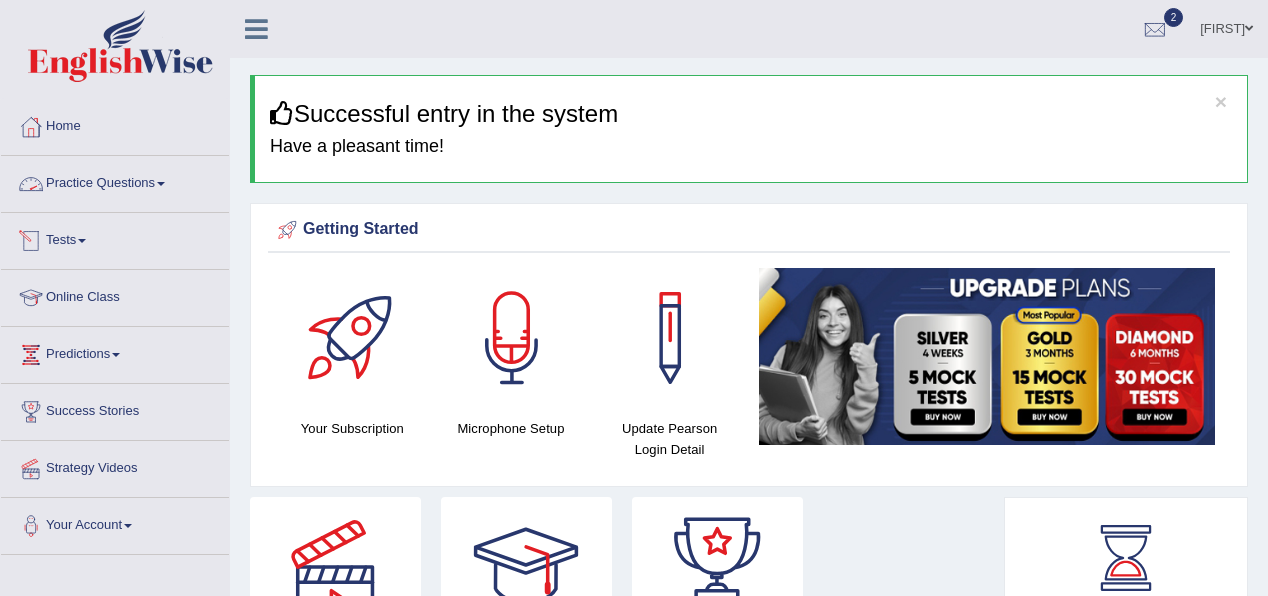 click on "Practice Questions" at bounding box center (115, 181) 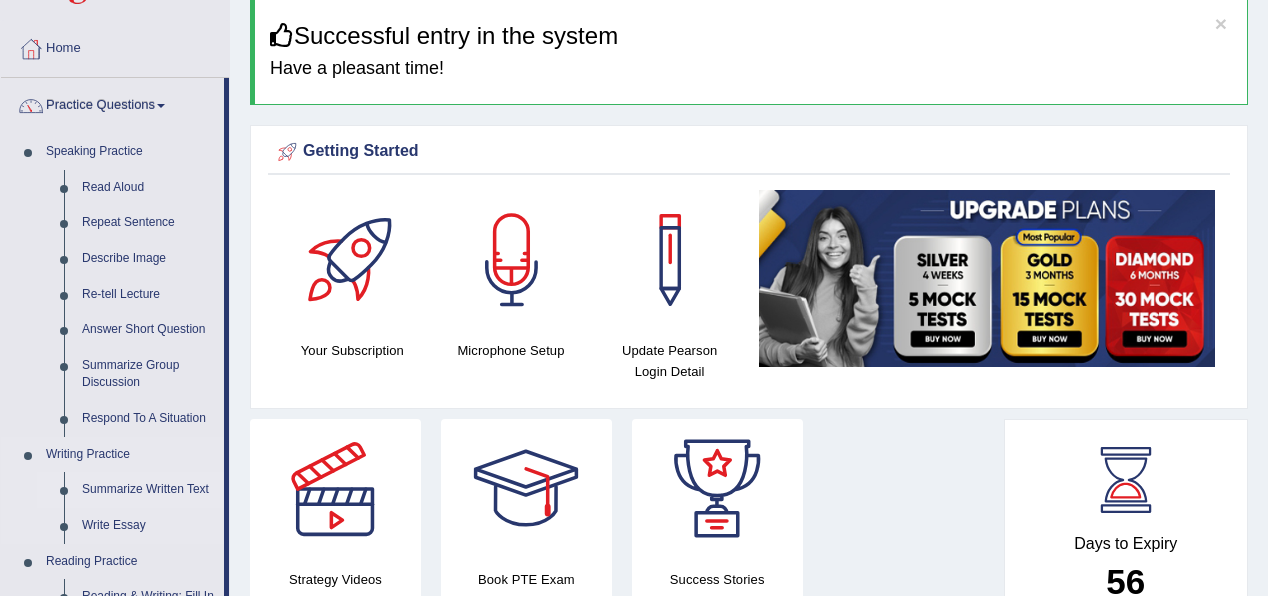 scroll, scrollTop: 80, scrollLeft: 0, axis: vertical 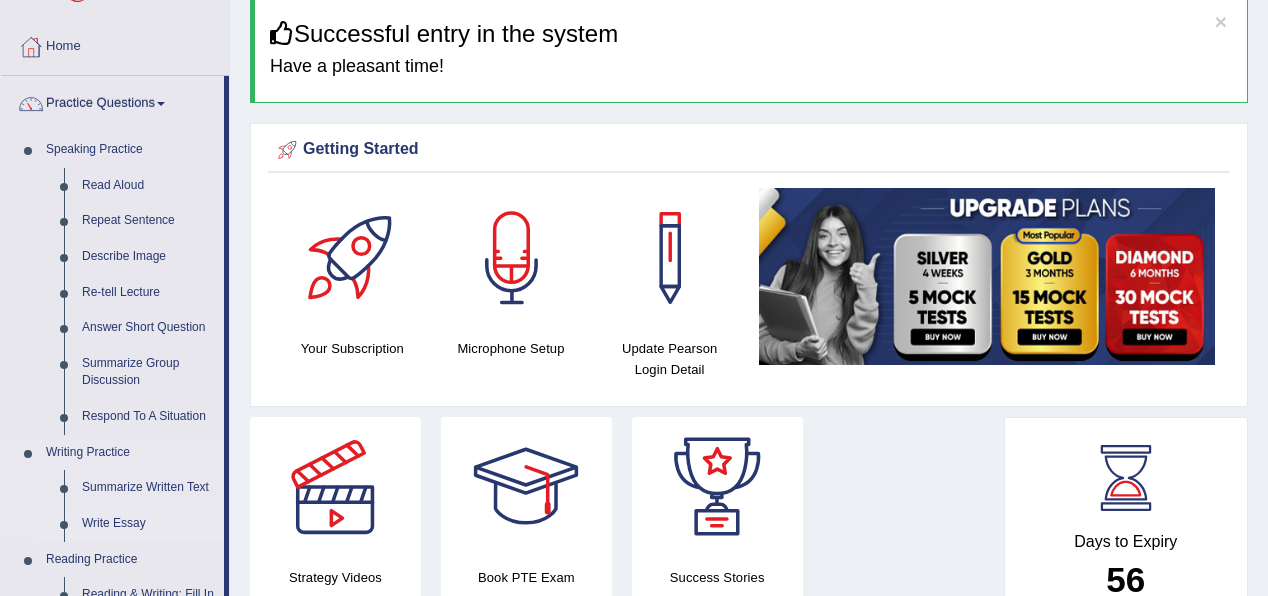 click on "Write Essay" at bounding box center [148, 524] 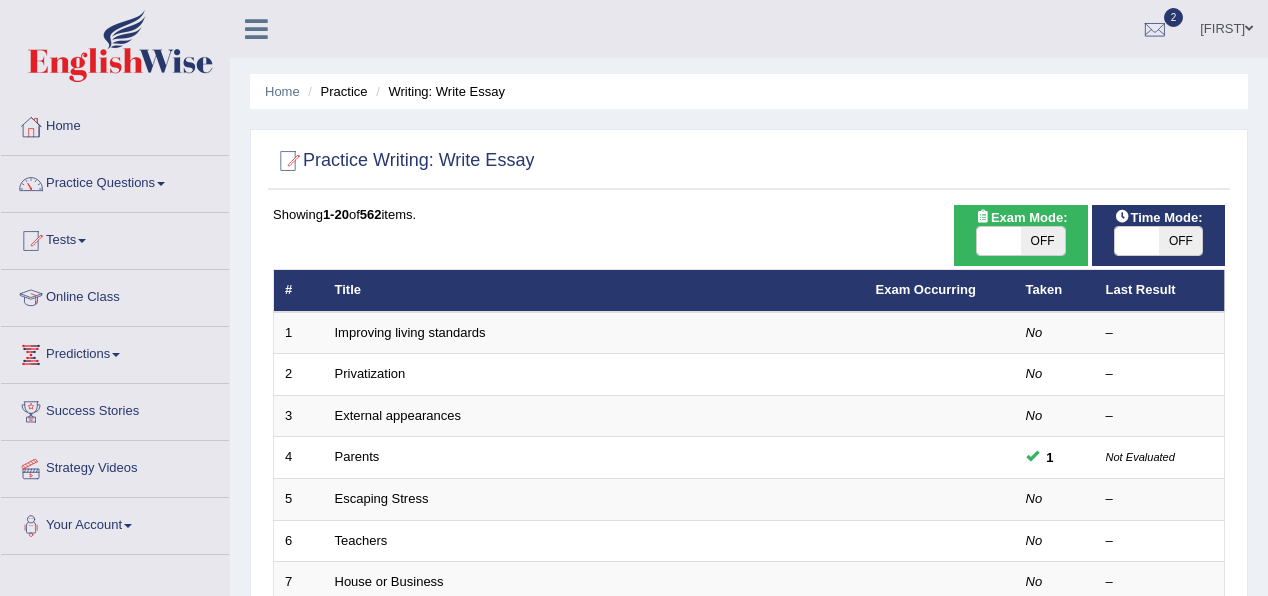 scroll, scrollTop: 0, scrollLeft: 0, axis: both 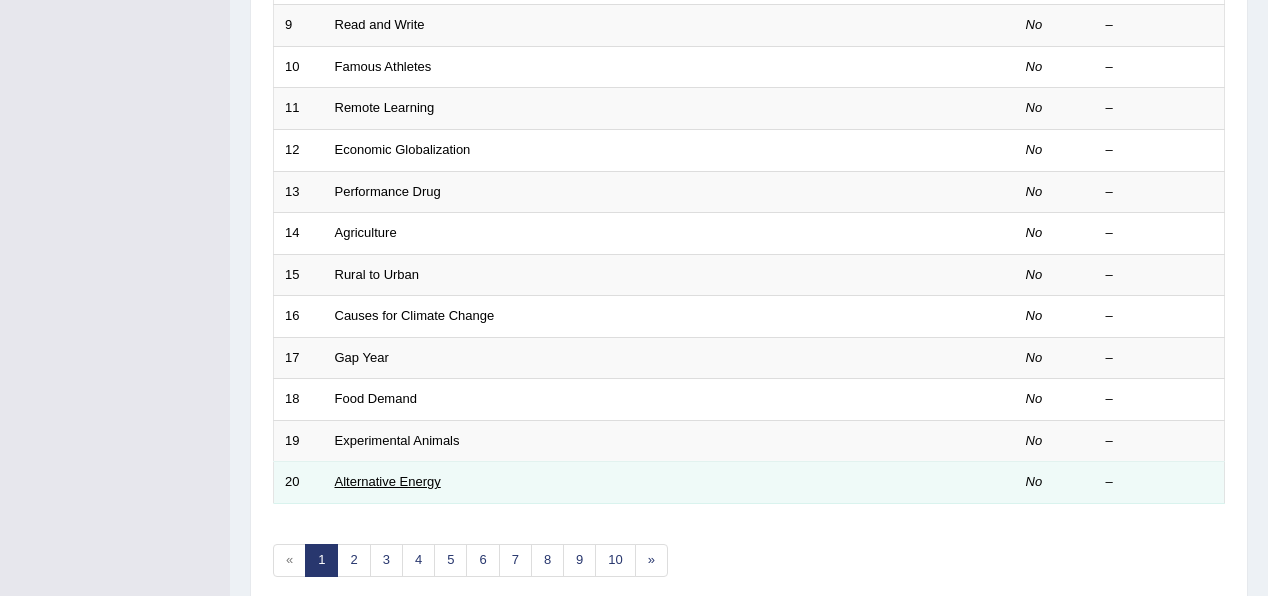 click on "Alternative Energy" at bounding box center [388, 481] 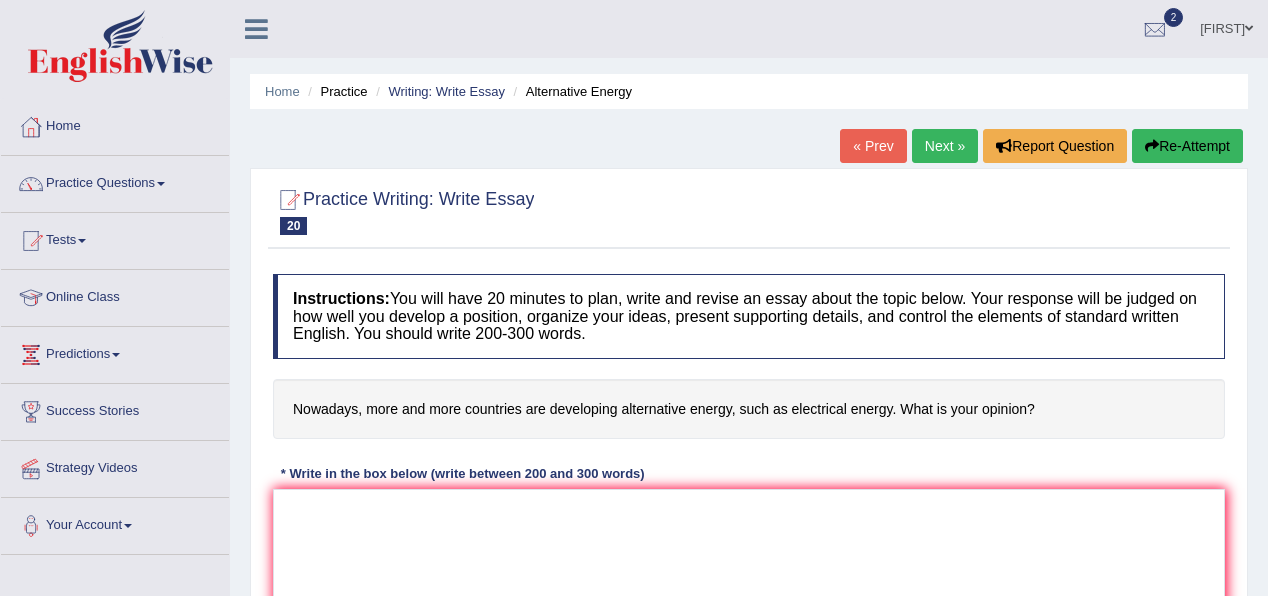 scroll, scrollTop: 0, scrollLeft: 0, axis: both 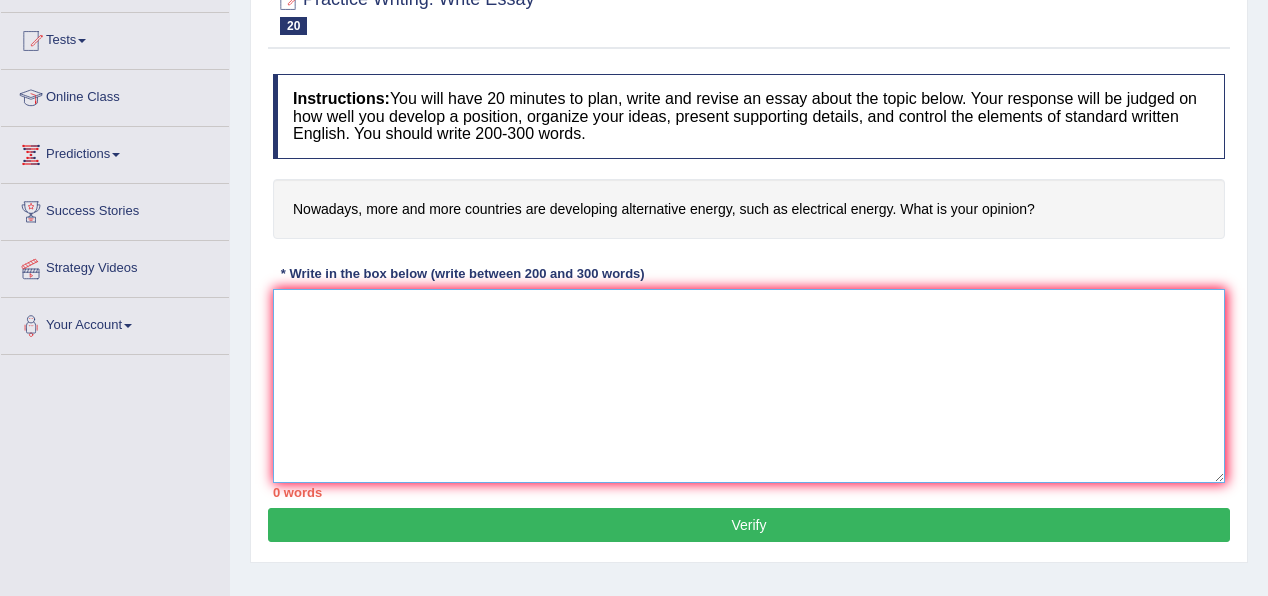 click at bounding box center [749, 386] 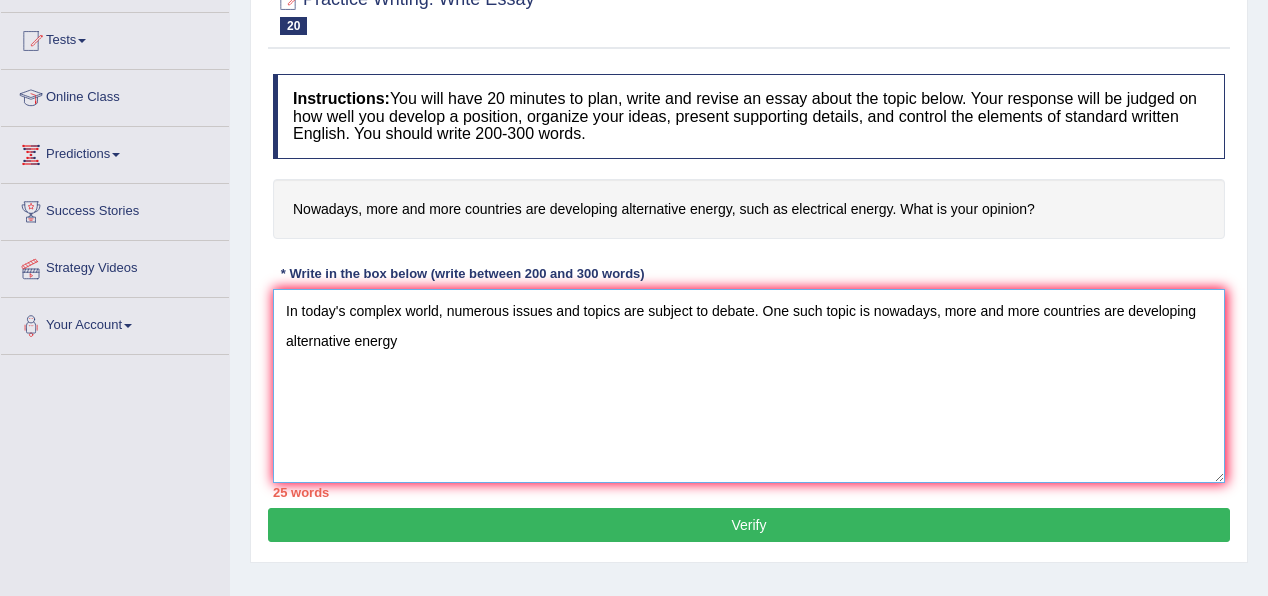 click on "In today's complex world, numerous issues and topics are subject to debate. One such topic is nowadays, more and more countries are developing alternative energy" at bounding box center [749, 386] 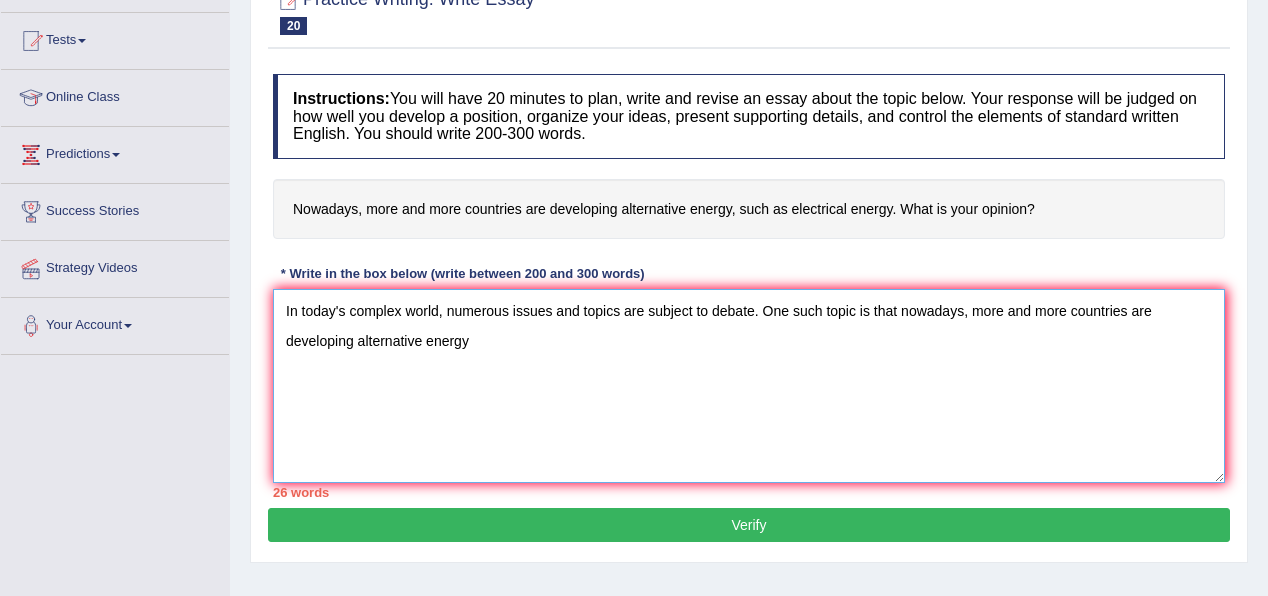 click on "In today's complex world, numerous issues and topics are subject to debate. One such topic is that nowadays, more and more countries are developing alternative energy" at bounding box center (749, 386) 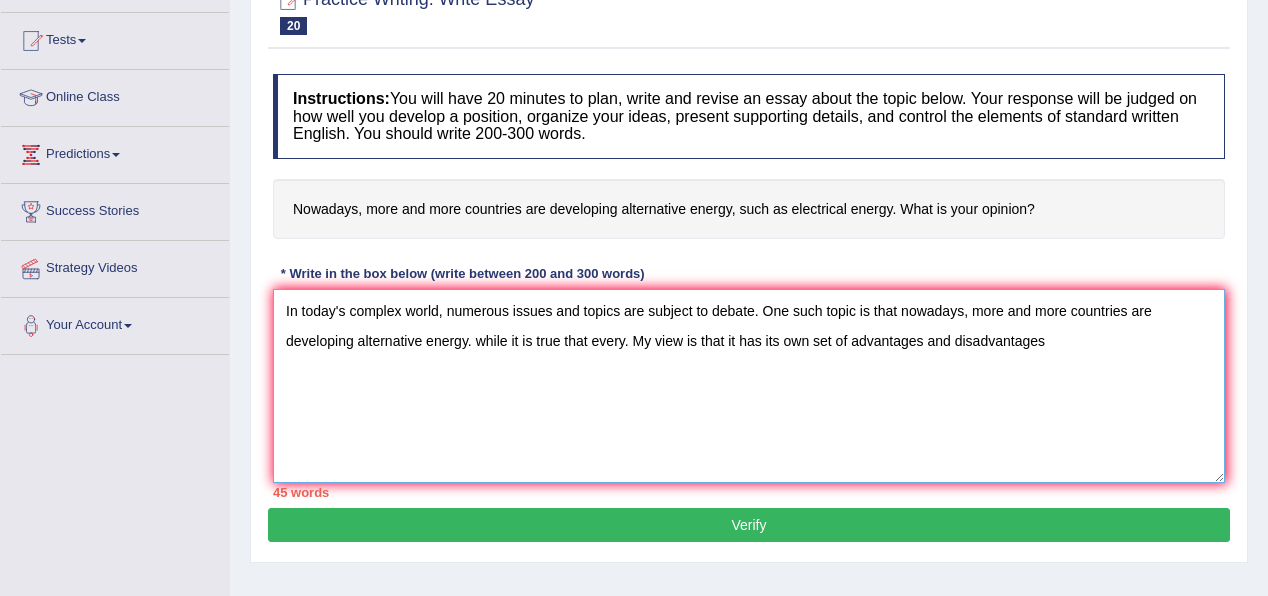 click on "In today's complex world, numerous issues and topics are subject to debate. One such topic is that nowadays, more and more countries are developing alternative energy. while it is true that every. My view is that it has its own set of advantages and disadvantages" at bounding box center (749, 386) 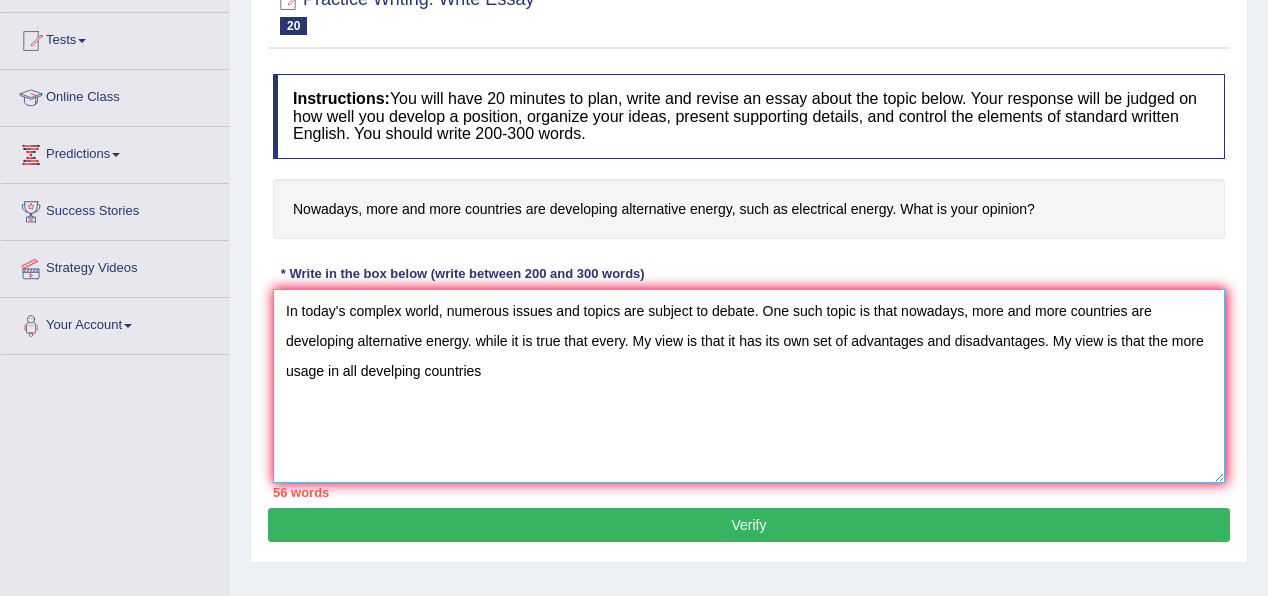 click on "In today's complex world, numerous issues and topics are subject to debate. One such topic is that nowadays, more and more countries are developing alternative energy. while it is true that every. My view is that it has its own set of advantages and disadvantages. My view is that the more usage in all develping countries" at bounding box center [749, 386] 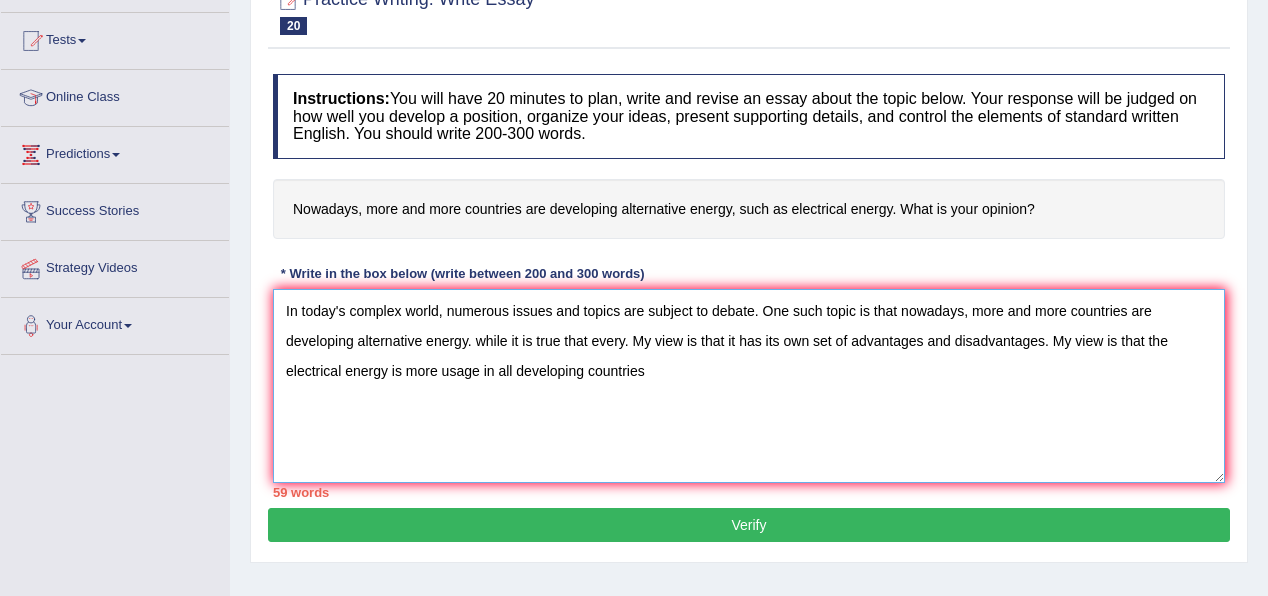 click on "In today's complex world, numerous issues and topics are subject to debate. One such topic is that nowadays, more and more countries are developing alternative energy. while it is true that every. My view is that it has its own set of advantages and disadvantages. My view is that the electrical energy is more usage in all developing countries" at bounding box center [749, 386] 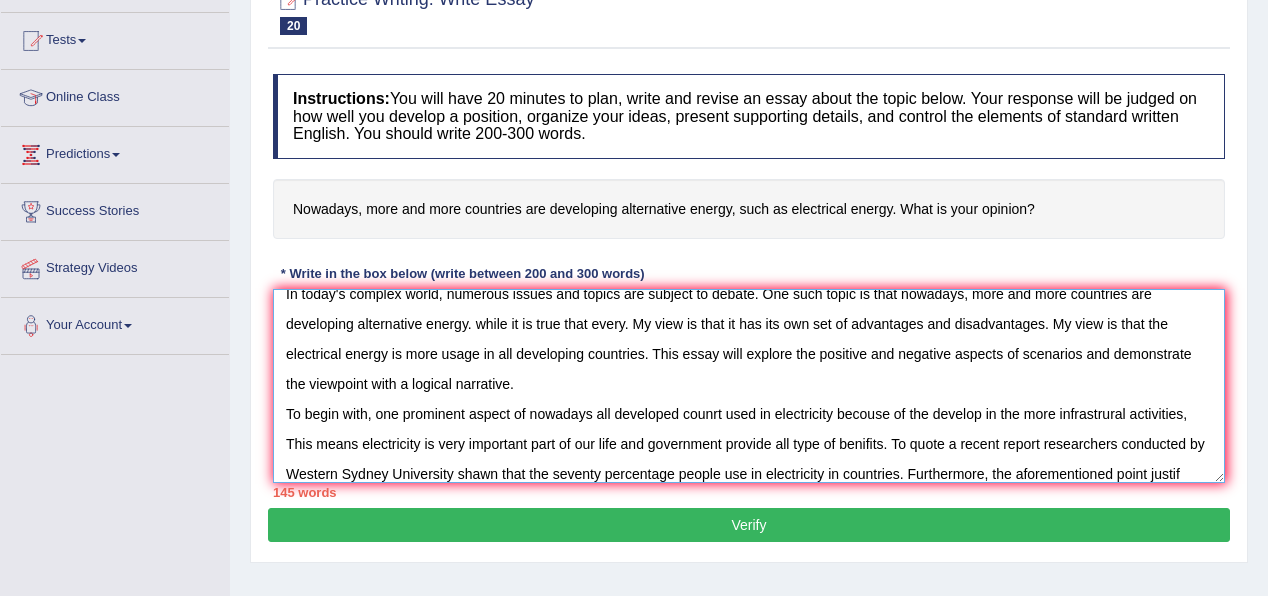 scroll, scrollTop: 47, scrollLeft: 0, axis: vertical 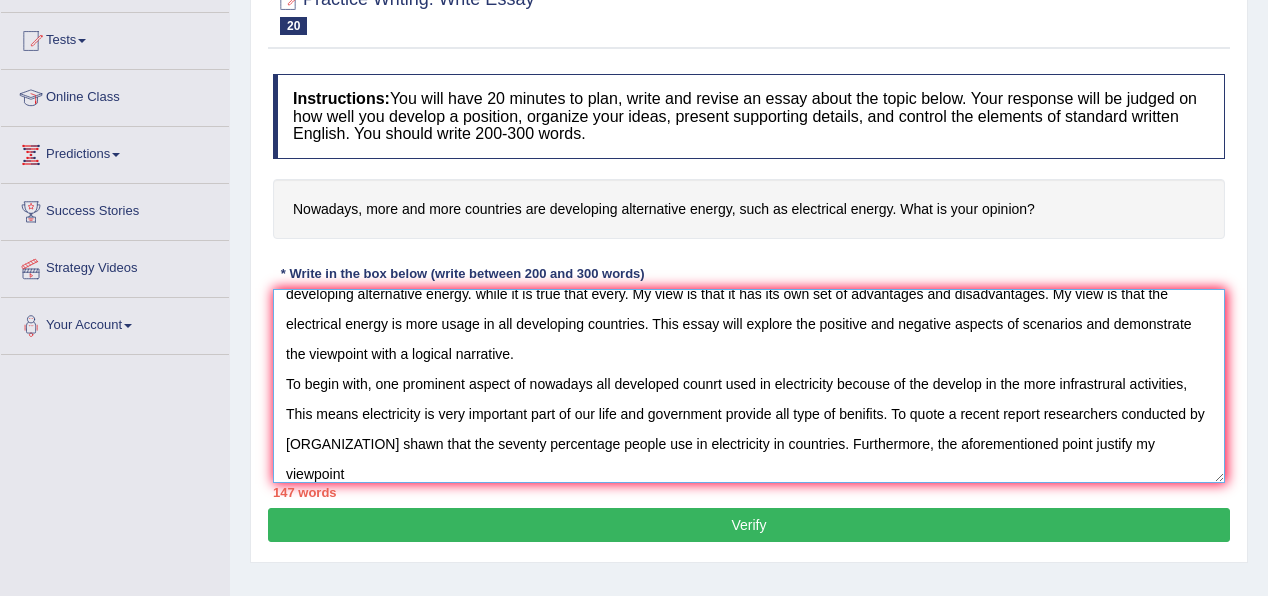 click on "In today's complex world, numerous issues and topics are subject to debate. One such topic is that nowadays, more and more countries are developing alternative energy. while it is true that every. My view is that it has its own set of advantages and disadvantages. My view is that the electrical energy is more usage in all developing countries. This essay will explore the positive and negative aspects of scenarios and demonstrate the viewpoint with a logical narrative.
To begin with, one prominent aspect of nowadays all developed counrt used in electricity becouse of the develop in the more infrastrural activities, This means electricity is very important part of our life and government provide all type of benifits. To quote a recent report researchers conducted by [ORGANIZATION] shawn that the seventy percentage people use in electricity in countries. Furthermore, the aforementioned point justify my viewpoint" at bounding box center (749, 386) 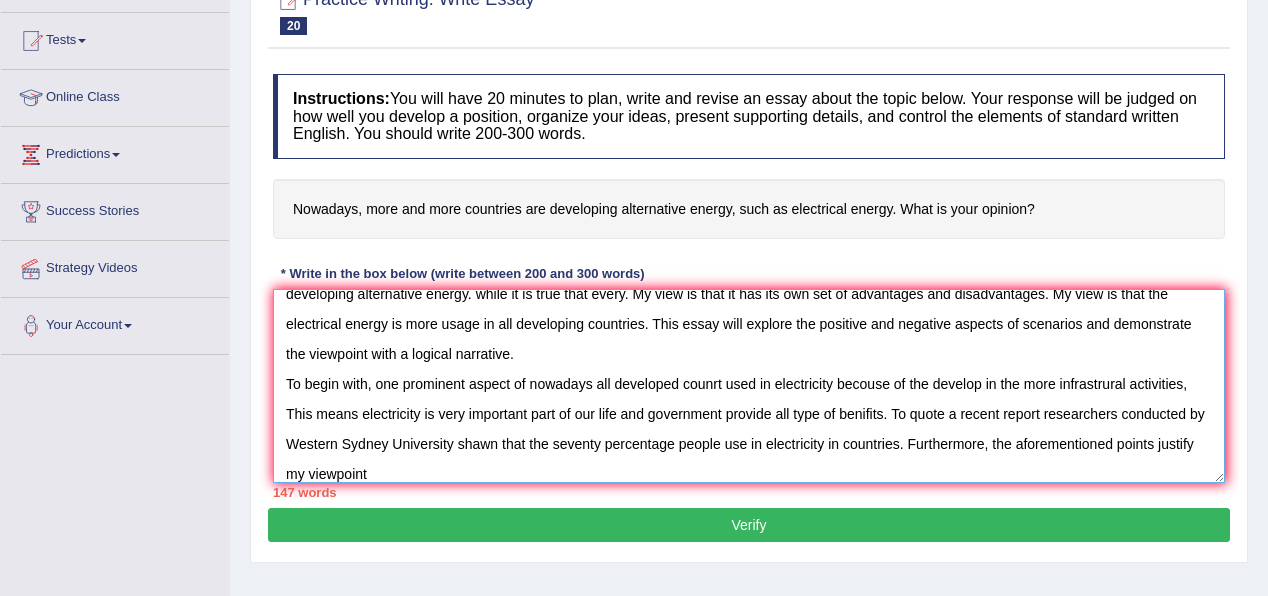 click on "In today's complex world, numerous issues and topics are subject to debate. One such topic is that nowadays, more and more countries are developing alternative energy. while it is true that every. My view is that it has its own set of advantages and disadvantages. My view is that the electrical energy is more usage in all developing countries. This essay will explore the positive and negative aspects of scenarios and demonstrate the viewpoint with a logical narrative.
To begin with, one prominent aspect of nowadays all developed counrt used in electricity becouse of the develop in the more infrastrural activities, This means electricity is very important part of our life and government provide all type of benifits. To quote a recent report researchers conducted by Western Sydney University shawn that the seventy percentage people use in electricity in countries. Furthermore, the aforementioned points justify my viewpoint" at bounding box center [749, 386] 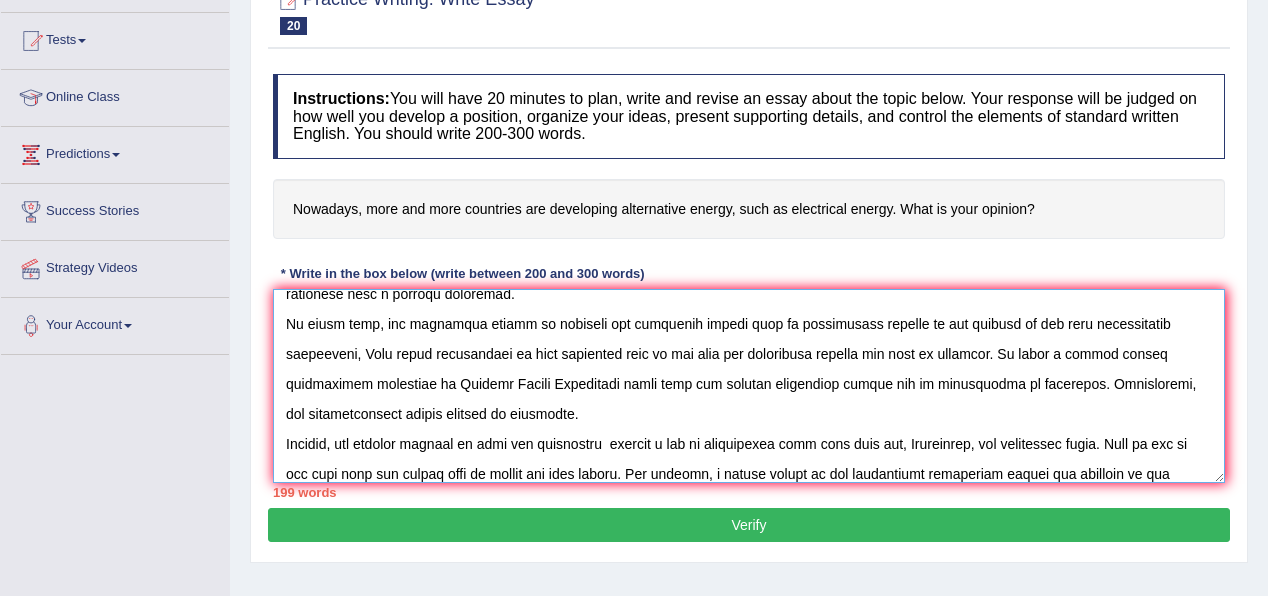 scroll, scrollTop: 137, scrollLeft: 0, axis: vertical 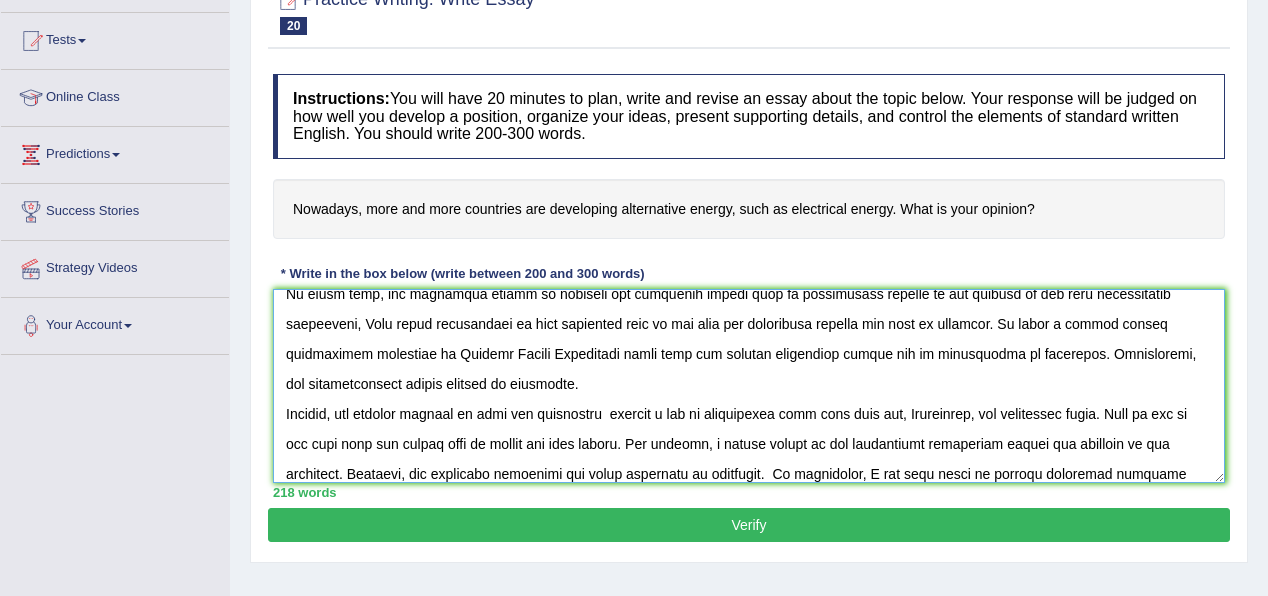 click at bounding box center (749, 386) 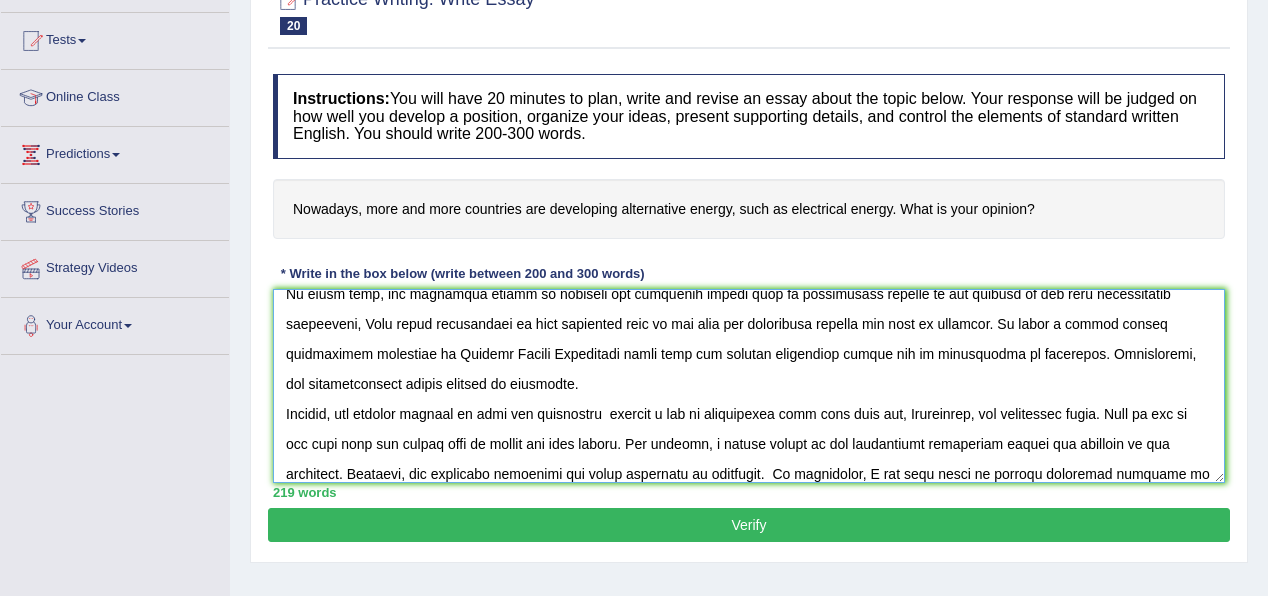 click at bounding box center [749, 386] 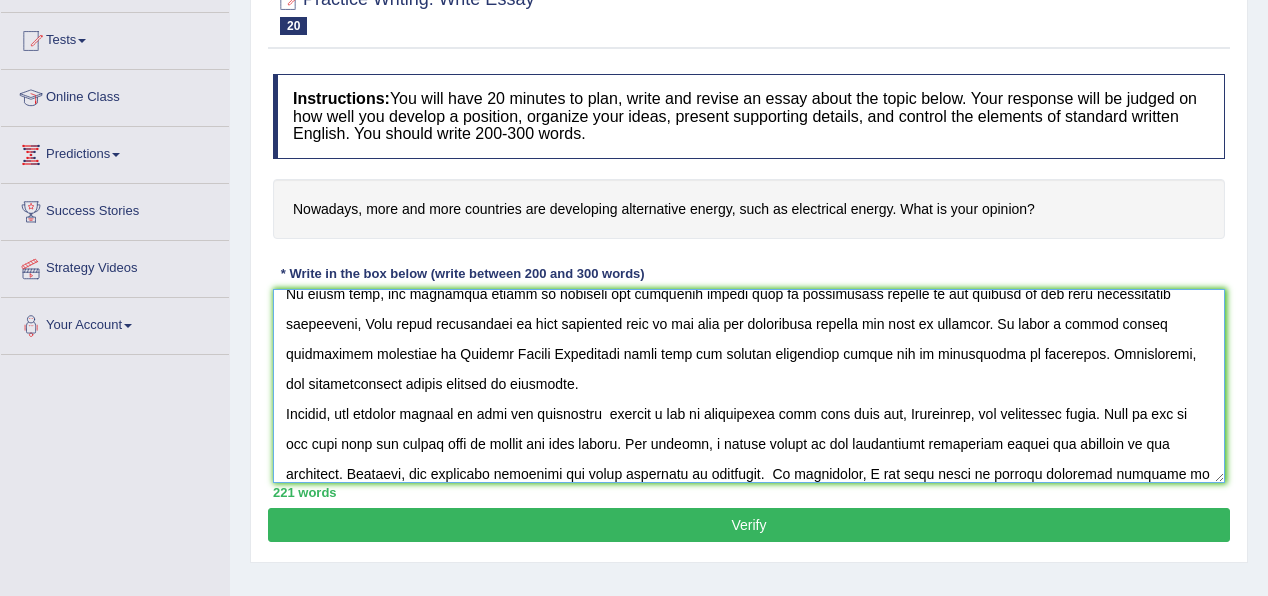 scroll, scrollTop: 167, scrollLeft: 0, axis: vertical 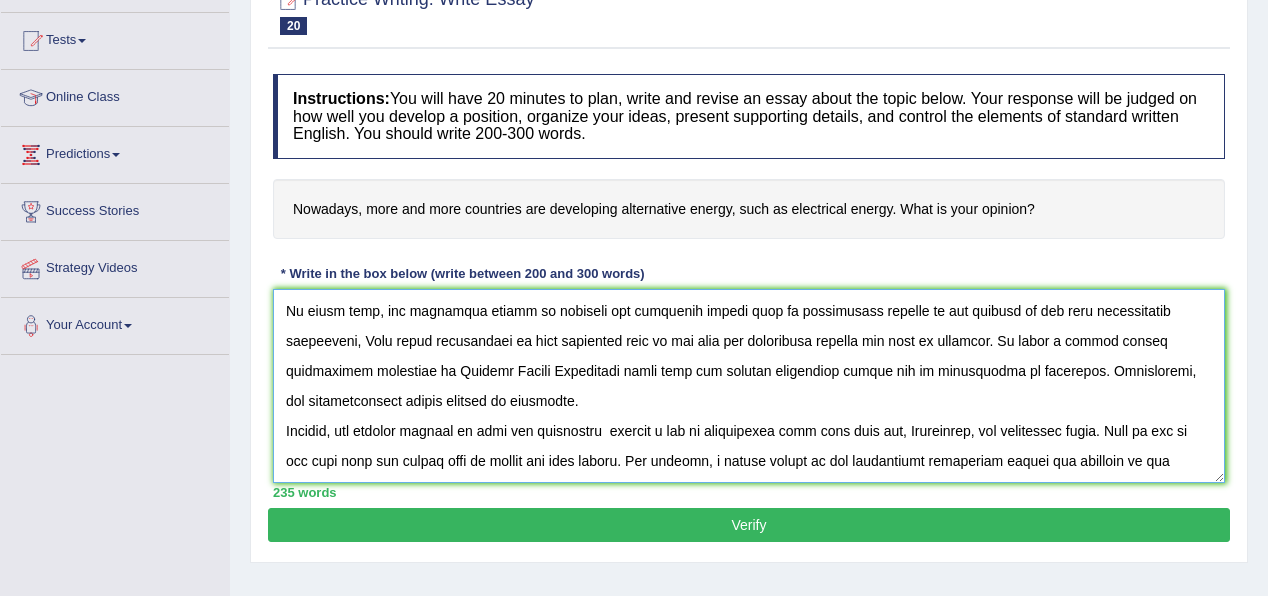 click at bounding box center (749, 386) 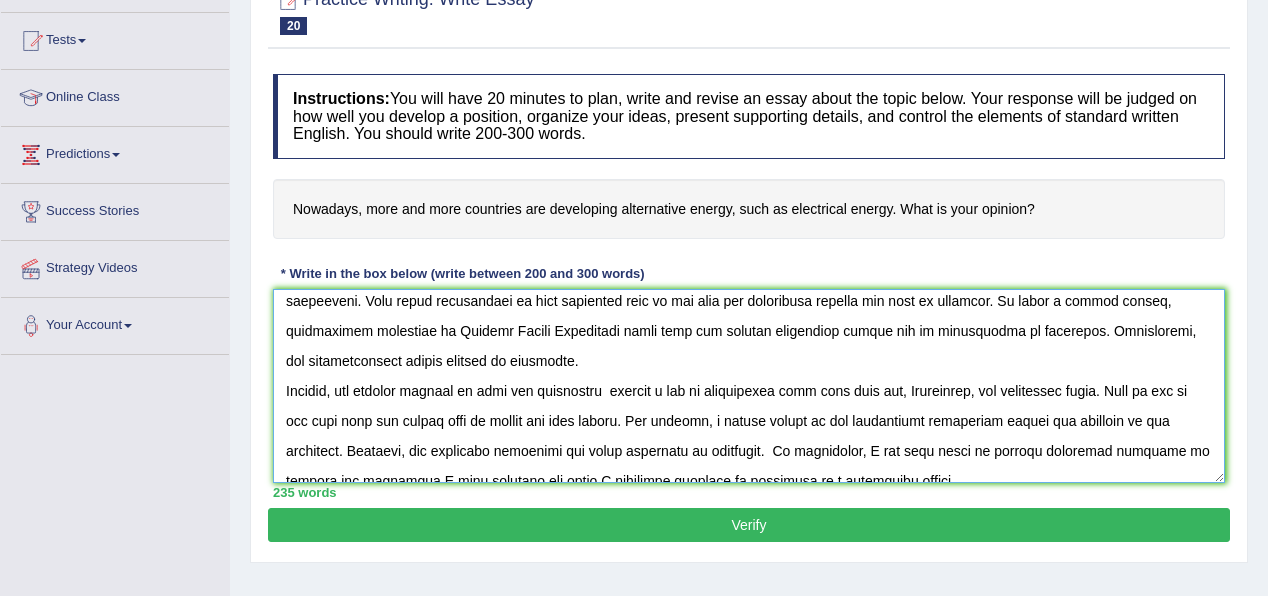 scroll, scrollTop: 180, scrollLeft: 0, axis: vertical 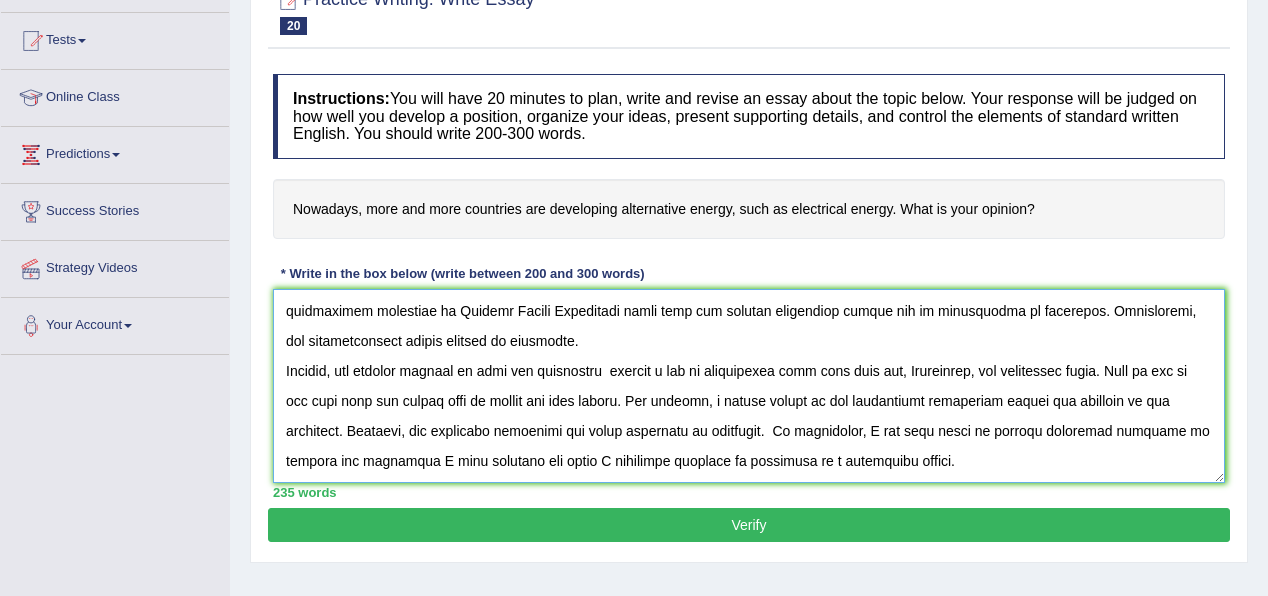 click at bounding box center (749, 386) 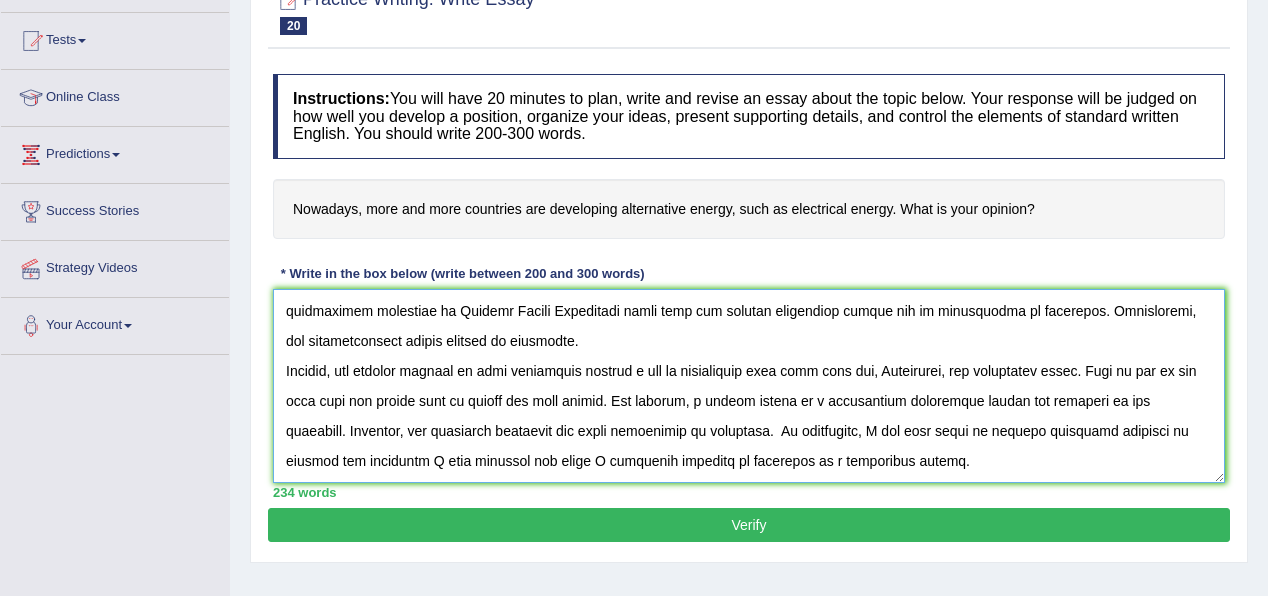 click at bounding box center (749, 386) 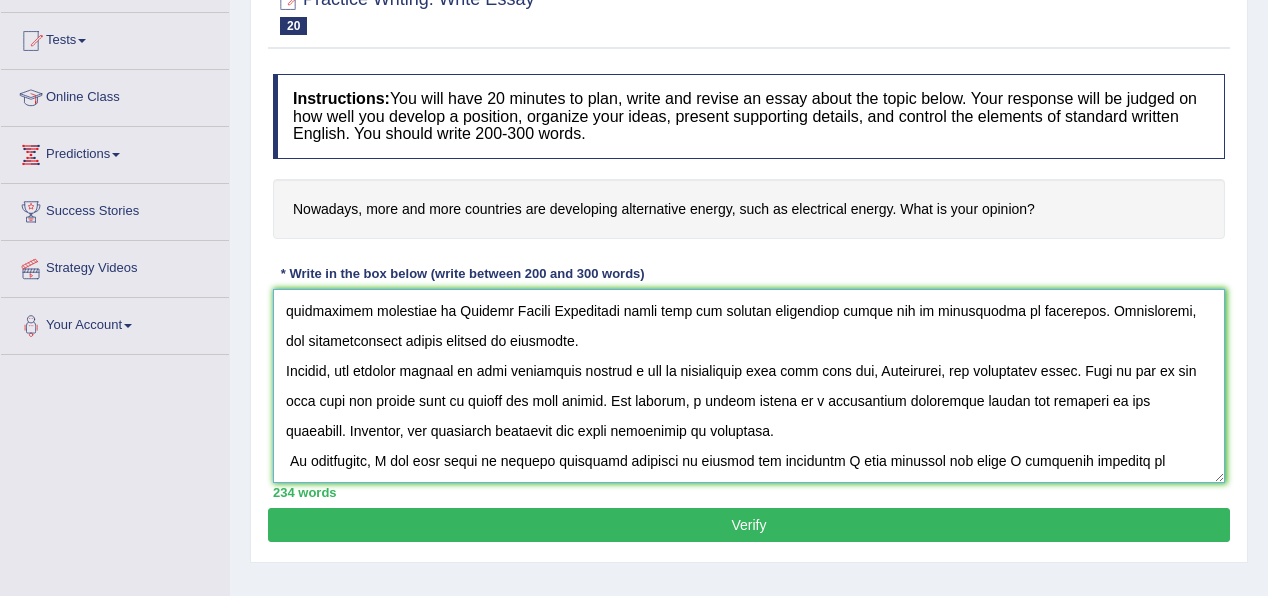 click at bounding box center (749, 386) 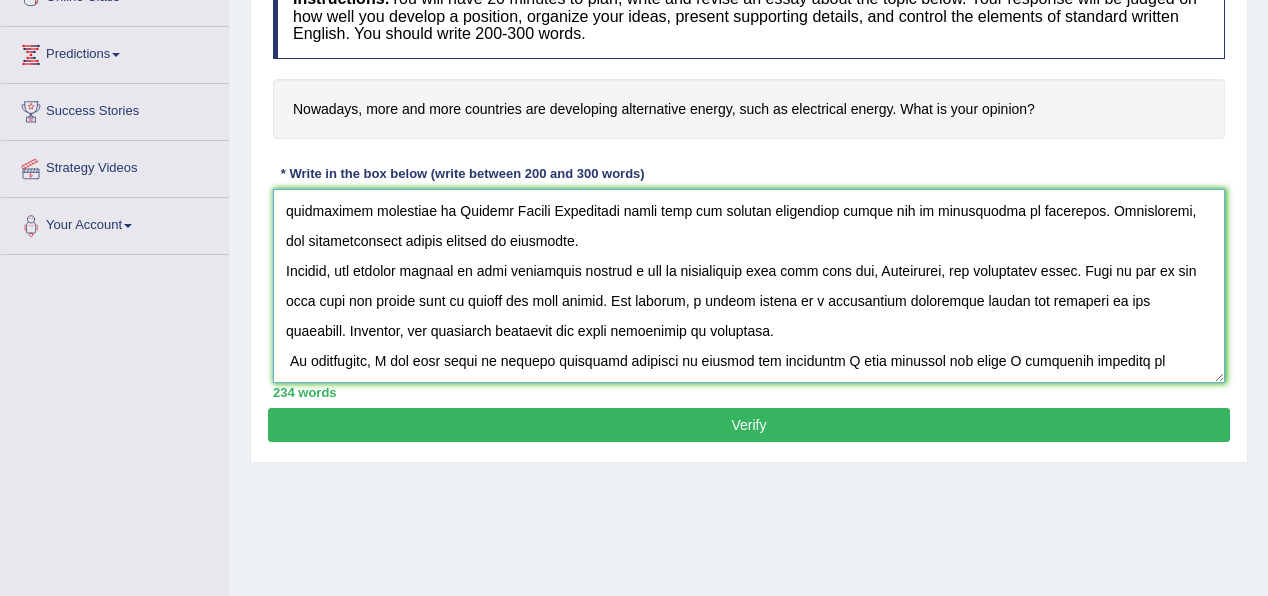 scroll, scrollTop: 302, scrollLeft: 0, axis: vertical 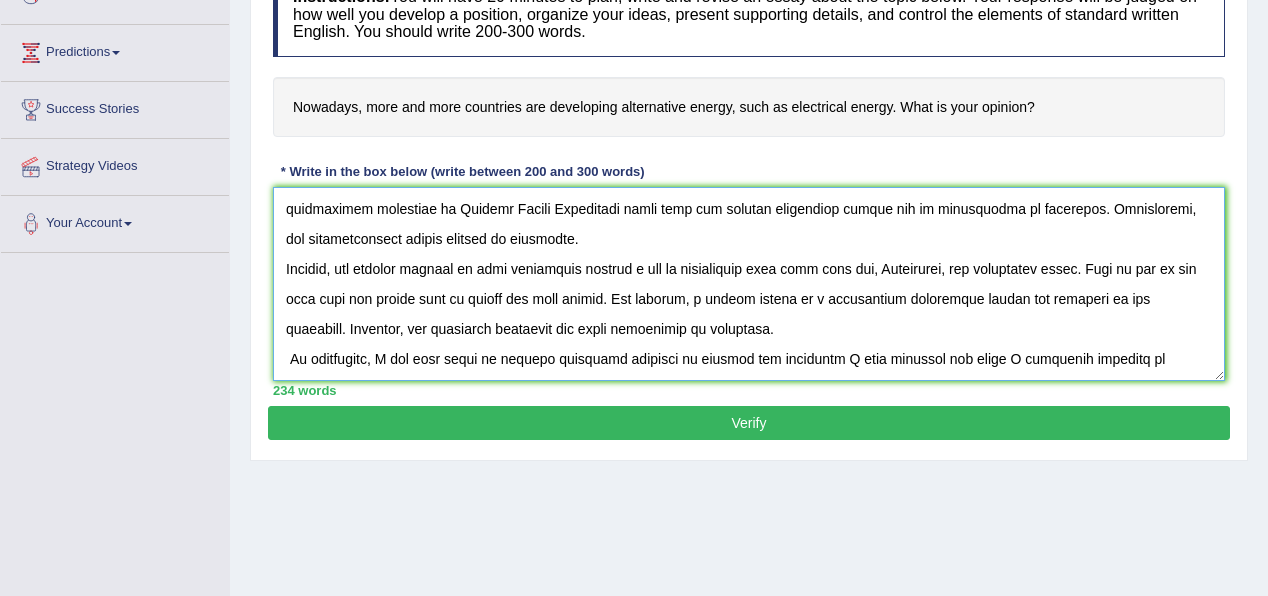 type on "In today's complex world, numerous issues and topics are subject to debate. One such topic is that nowadays, more and more countries are developing alternative energy. while it is true that every. My view is that it has its own set of advantages and disadvantages. My view is that the electrical energy is more usage in all developing countries. This essay will explore the positive and negative aspects of scenarios and demonstrate the viewpoint with a logical narrative.
To begin with, one prominent aspect of nowadays all developed counrtries used in electricity because of the develop in the more infrastrural activities. This means electricity is very important part of our life and government provide all type of benifits. To quote a recent report, researchers conducted by Western Sydney University shawn that the seventy percentage people use in electricity in countries. Furthermore, the aforementioned points justify my viewpoint.
However, one notable feature is that elecricity provide a lot of instruments wor..." 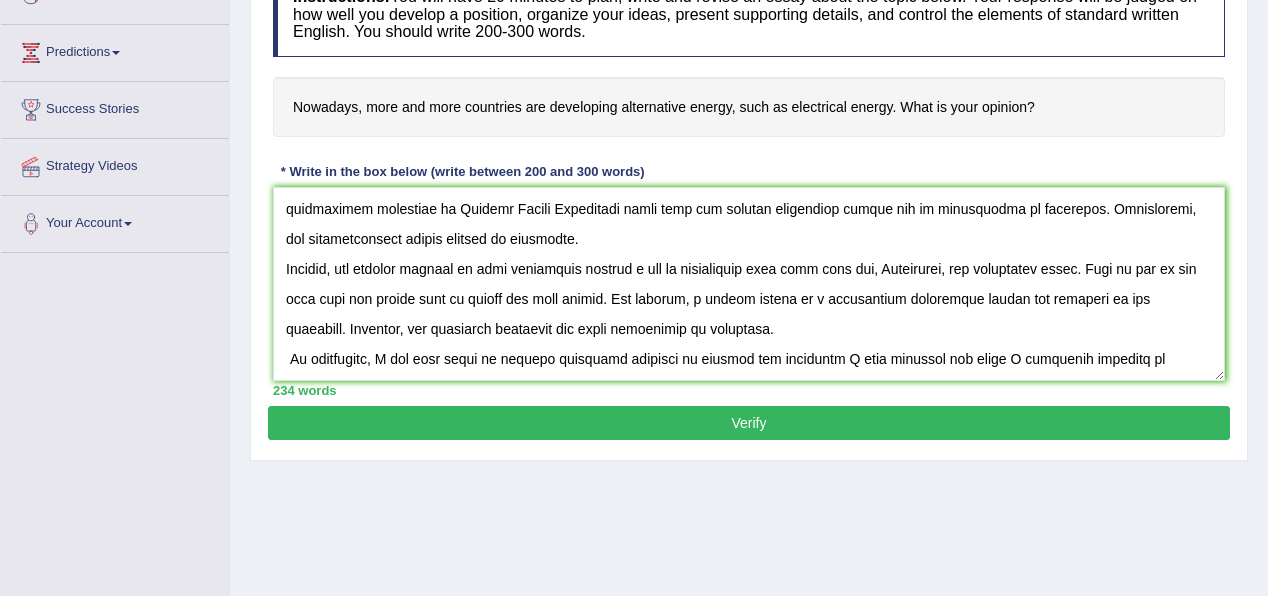 click on "Verify" at bounding box center (749, 423) 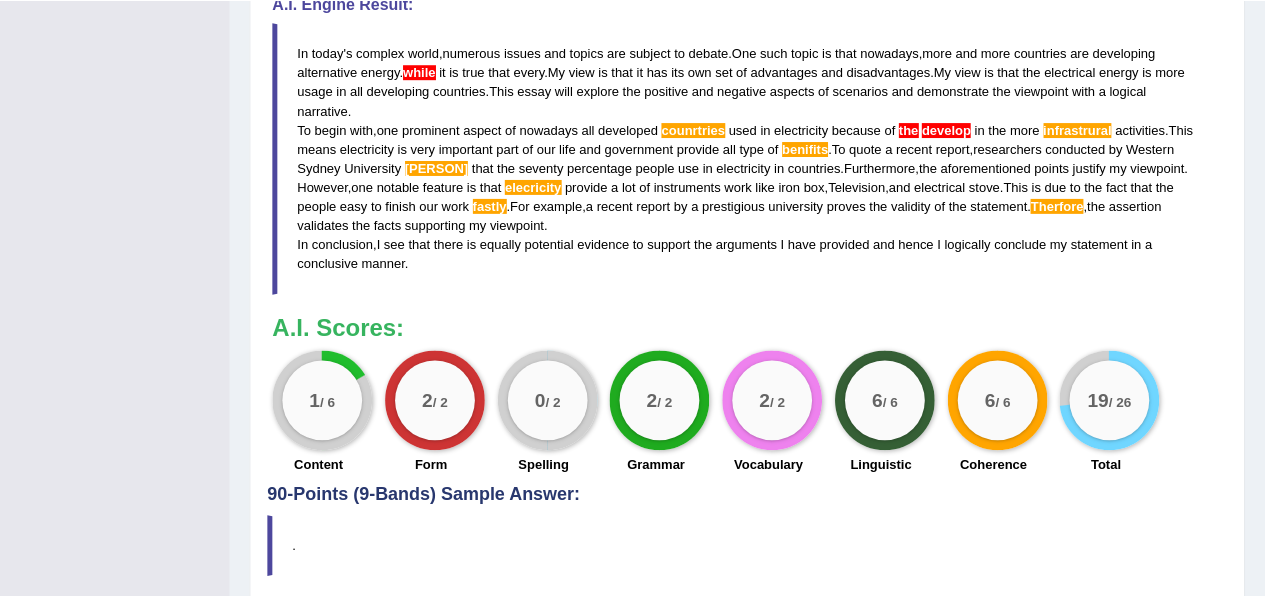 scroll, scrollTop: 691, scrollLeft: 0, axis: vertical 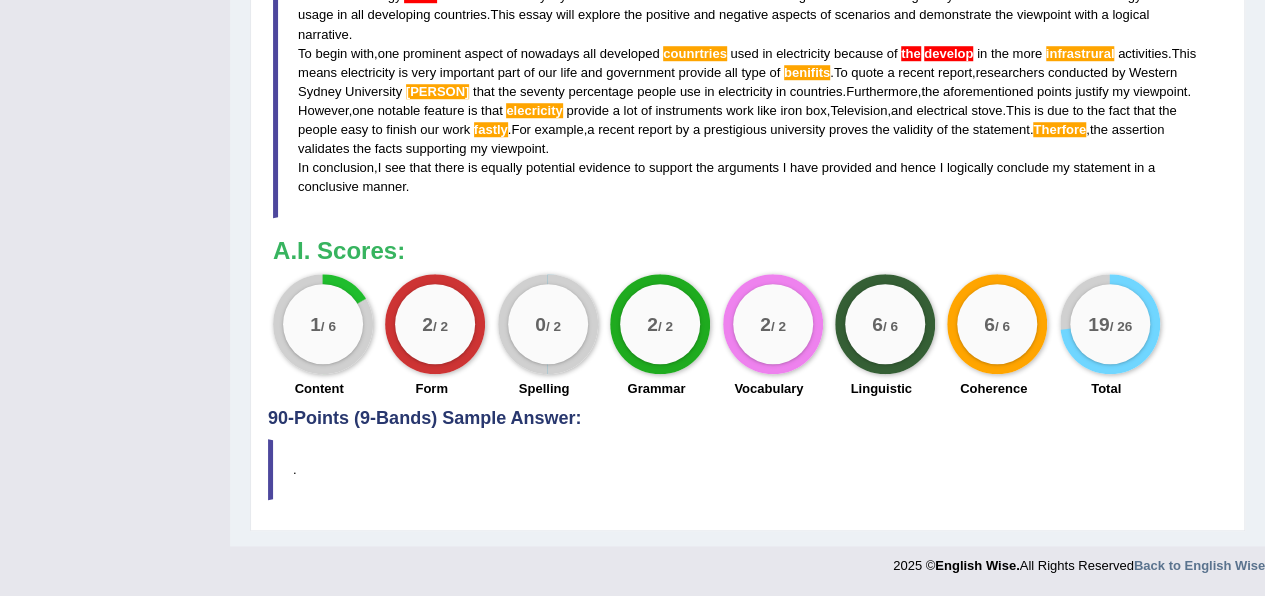 click on "90-Points (9-Bands) Sample Answer:" at bounding box center (747, -38) 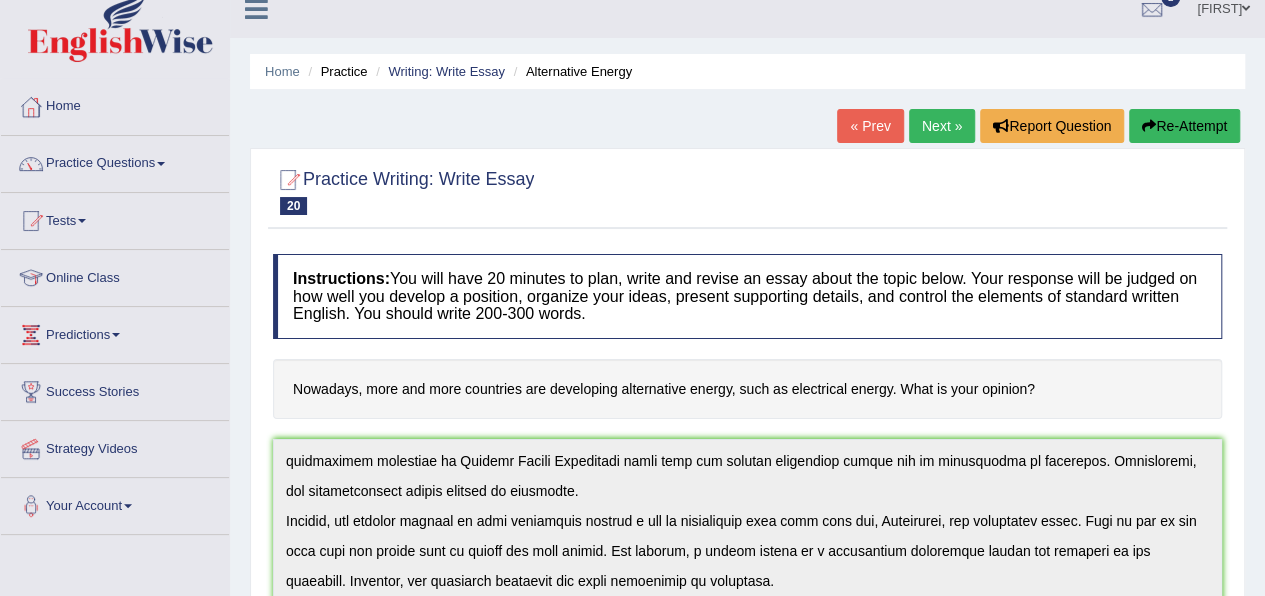 scroll, scrollTop: 0, scrollLeft: 0, axis: both 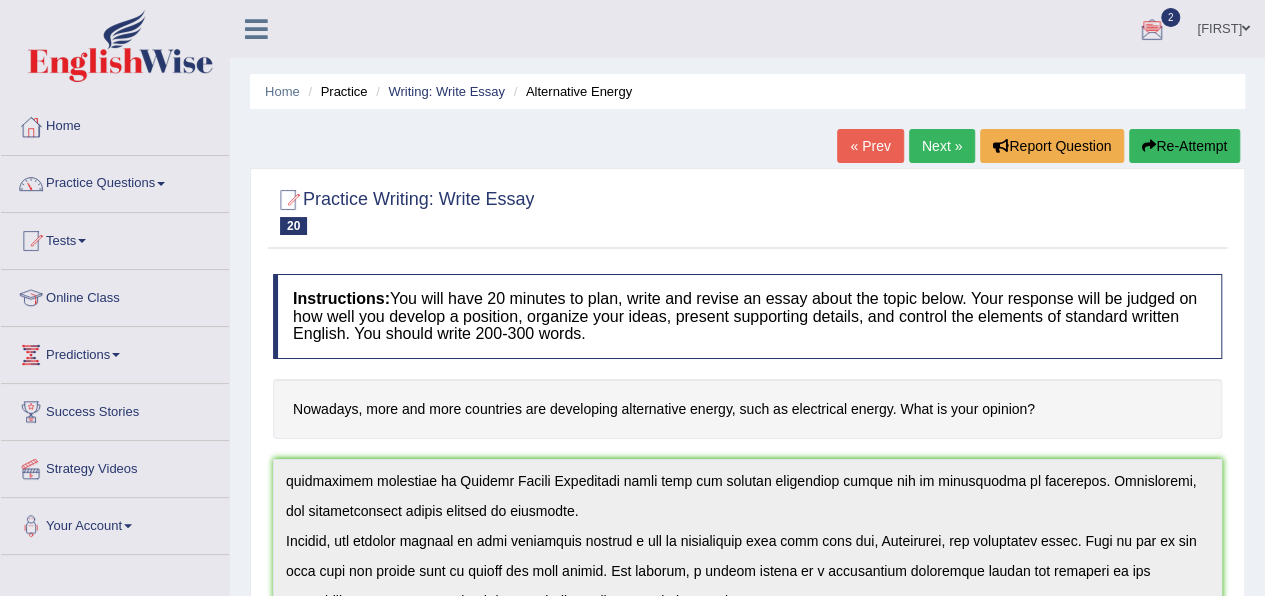 click on "Practice Questions" at bounding box center (115, 181) 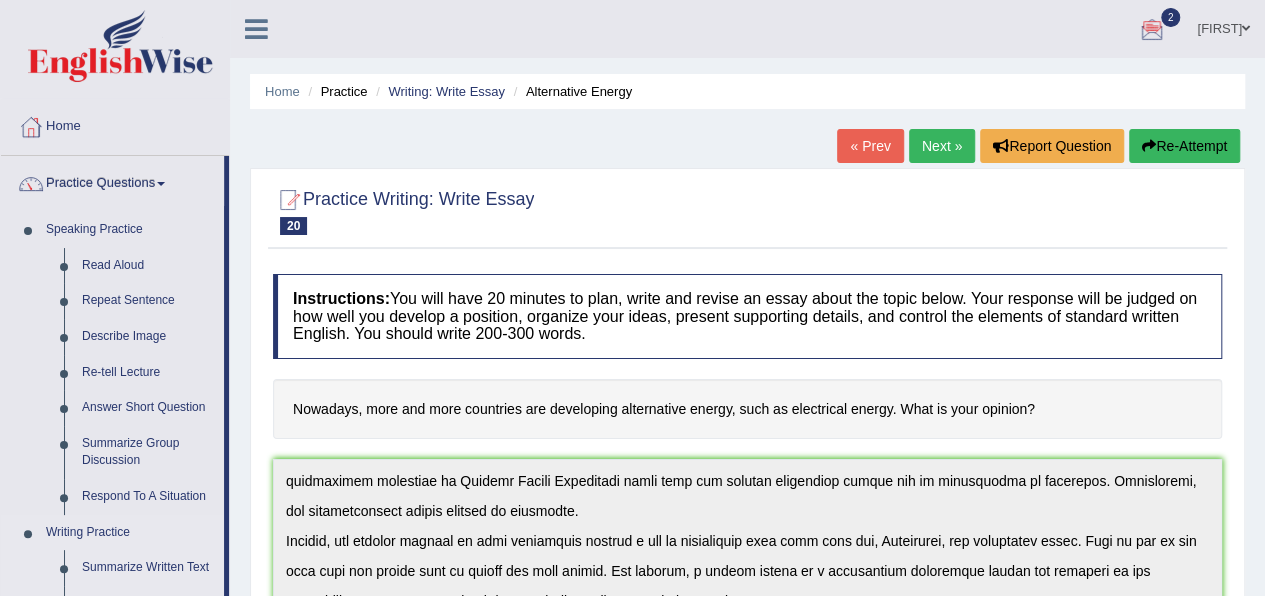 click on "Writing Practice" at bounding box center (130, 533) 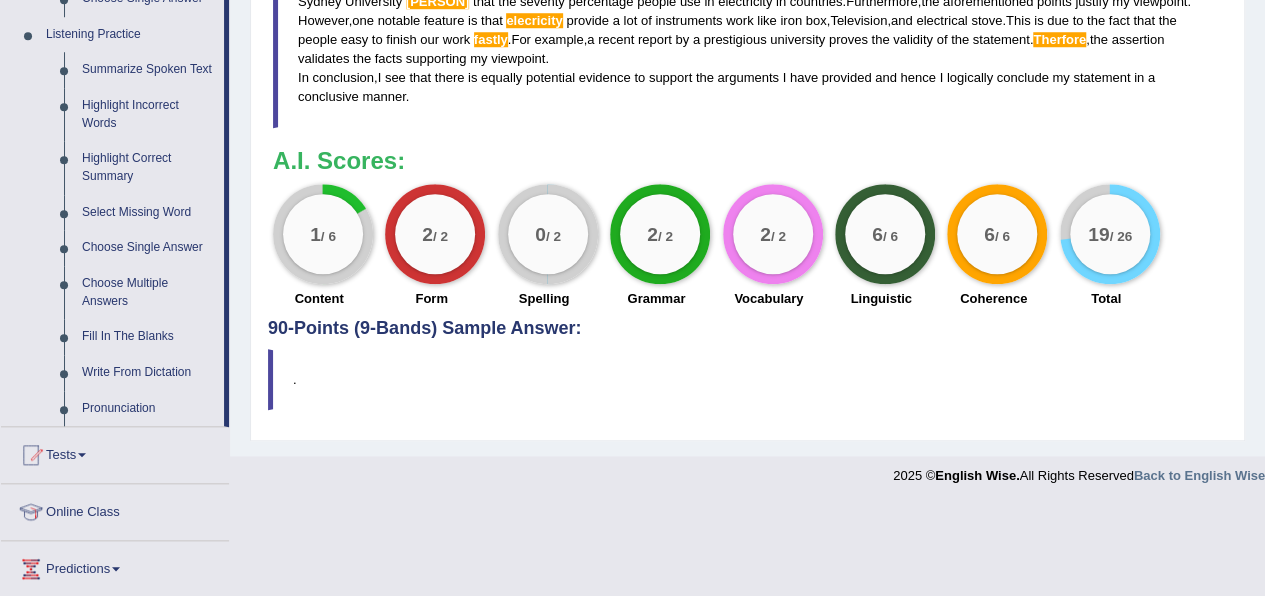 scroll, scrollTop: 920, scrollLeft: 0, axis: vertical 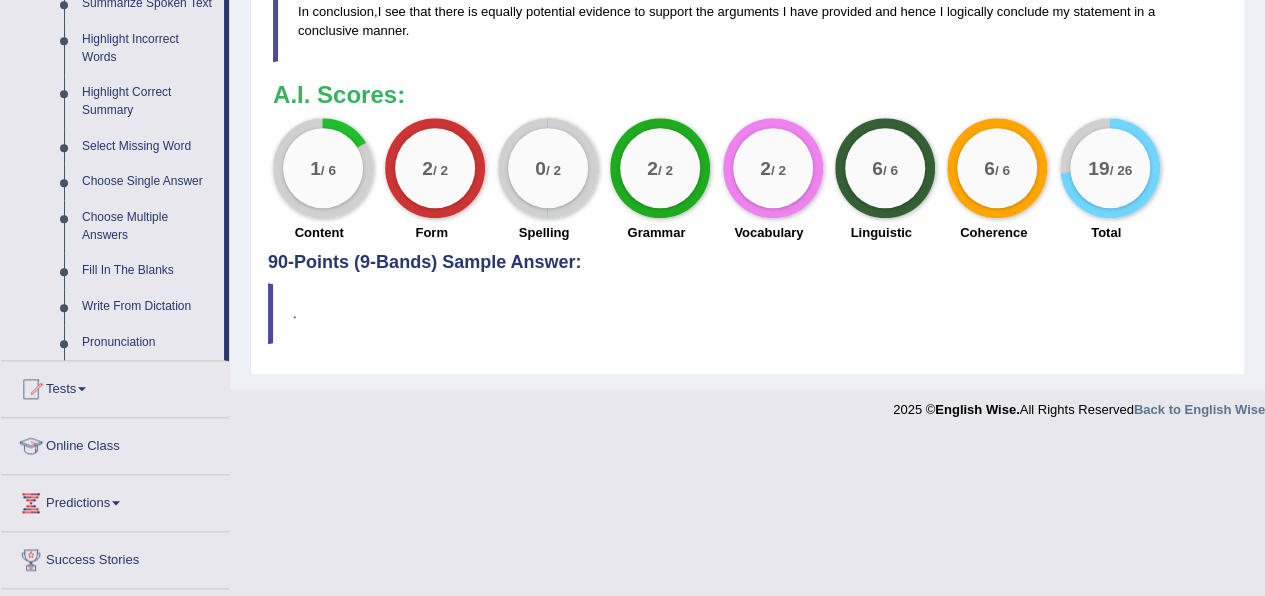 click on "Tests" at bounding box center (115, 386) 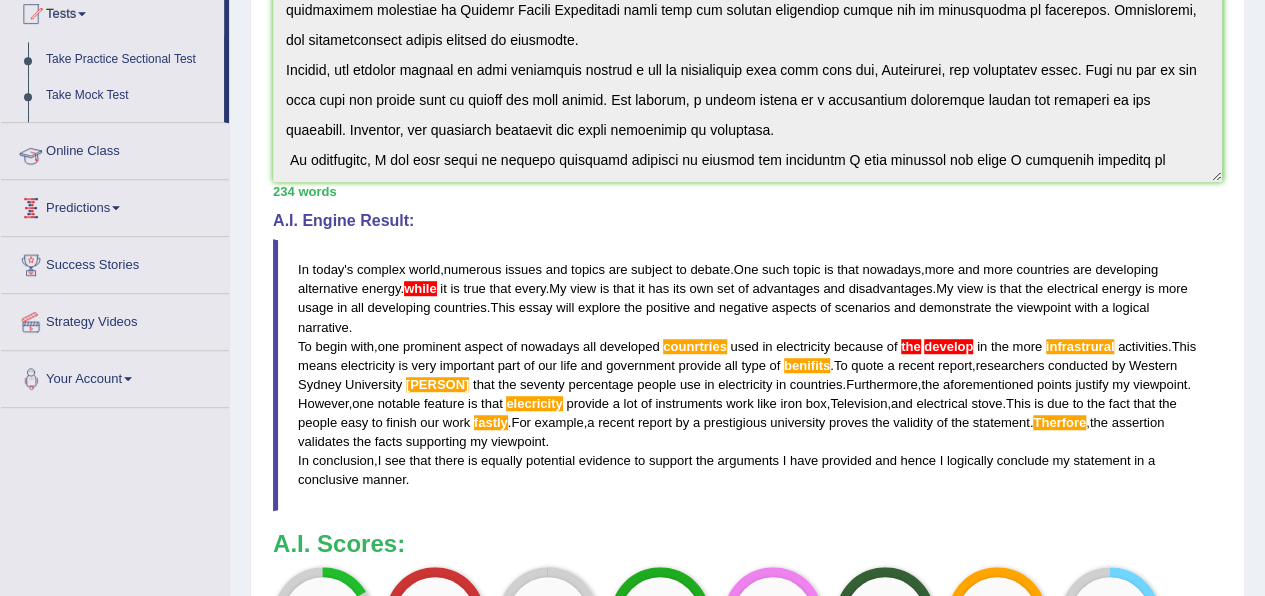 scroll, scrollTop: 392, scrollLeft: 0, axis: vertical 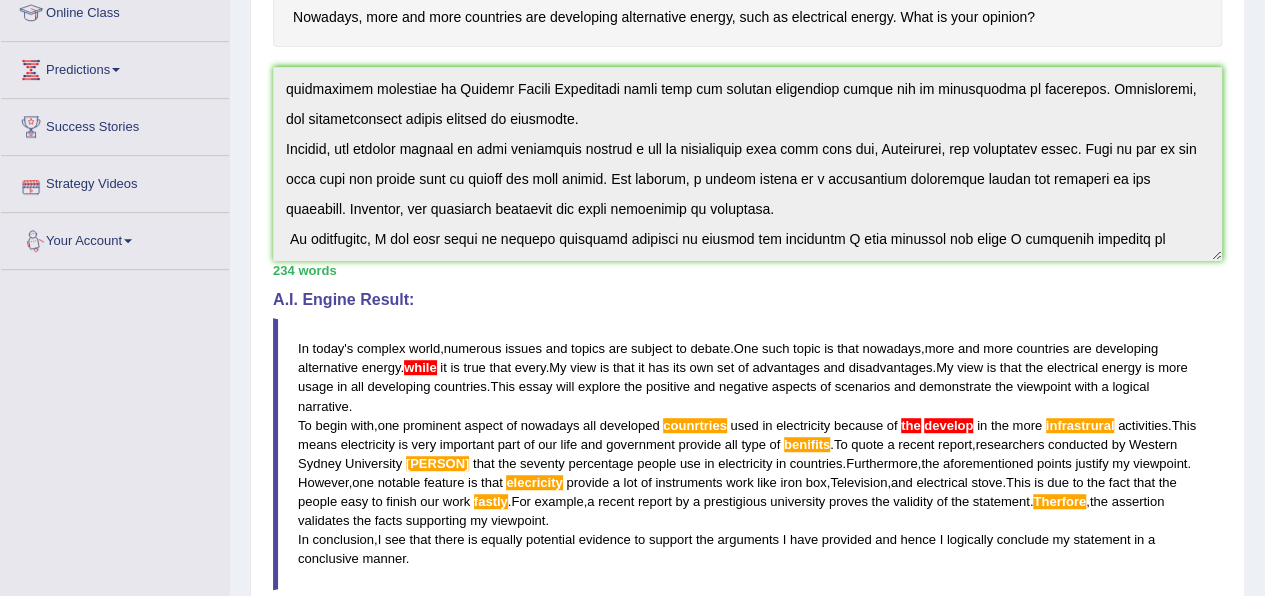 click on "Strategy Videos" at bounding box center [115, 181] 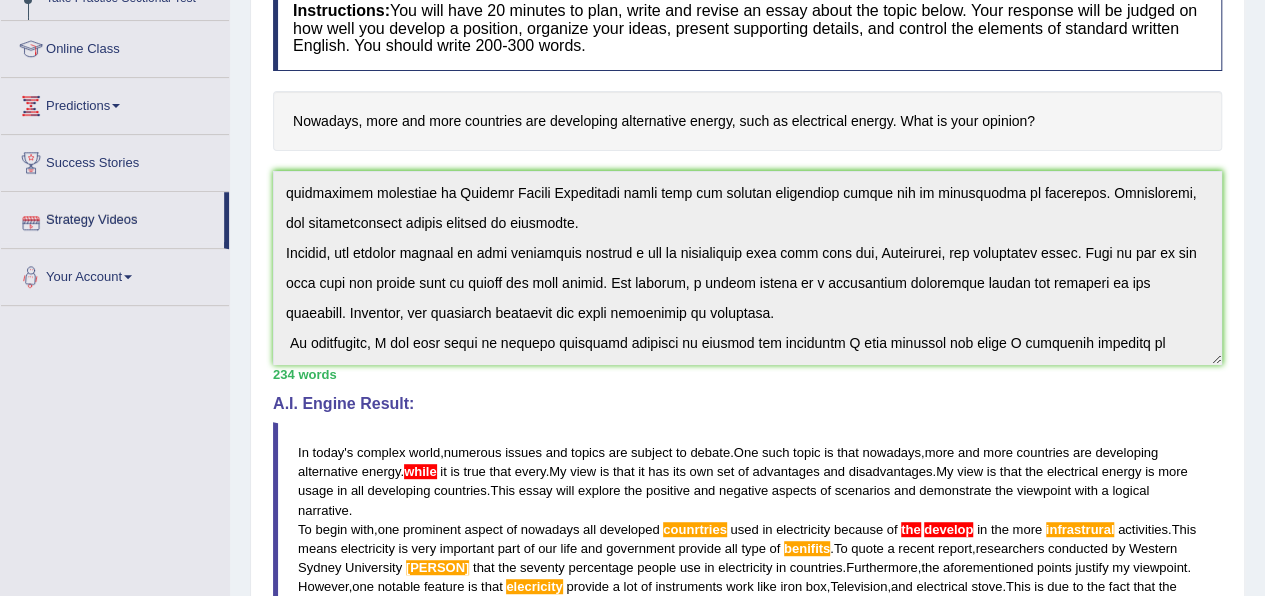 scroll, scrollTop: 286, scrollLeft: 0, axis: vertical 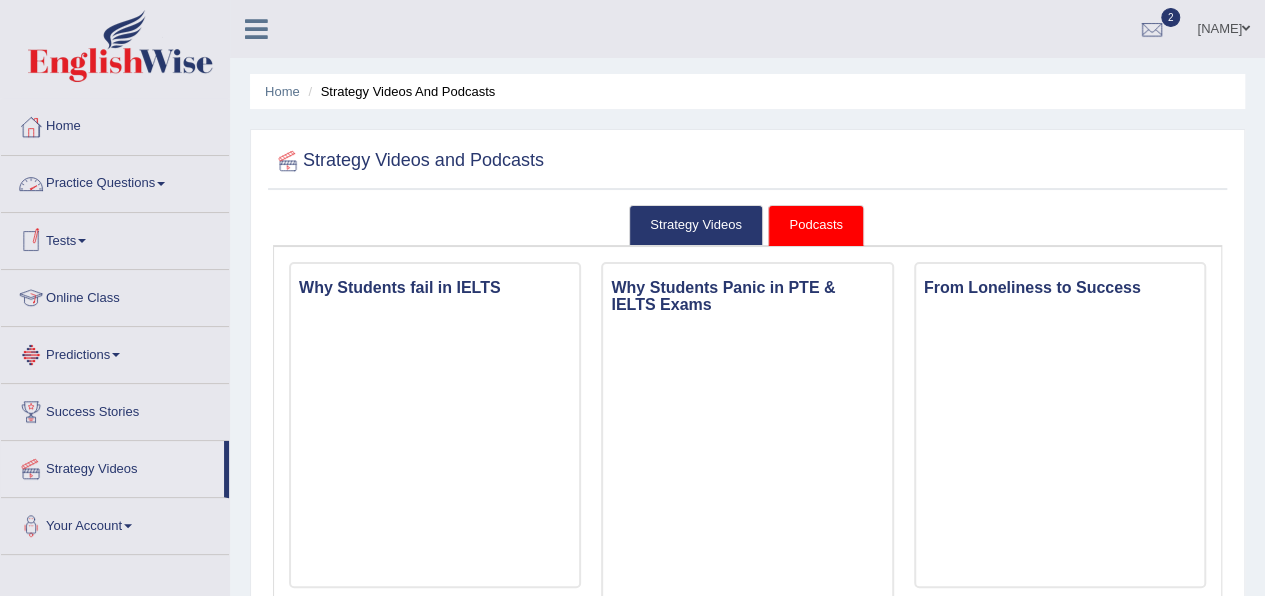 click on "Practice Questions" at bounding box center (115, 181) 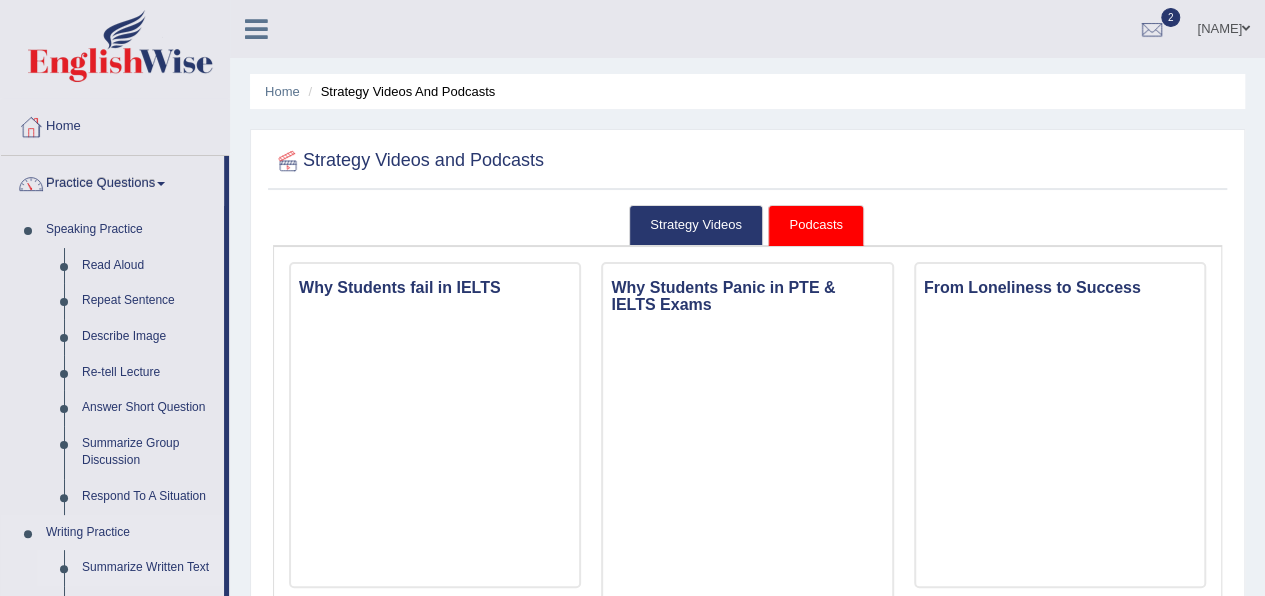 click on "Summarize Written Text" at bounding box center [148, 568] 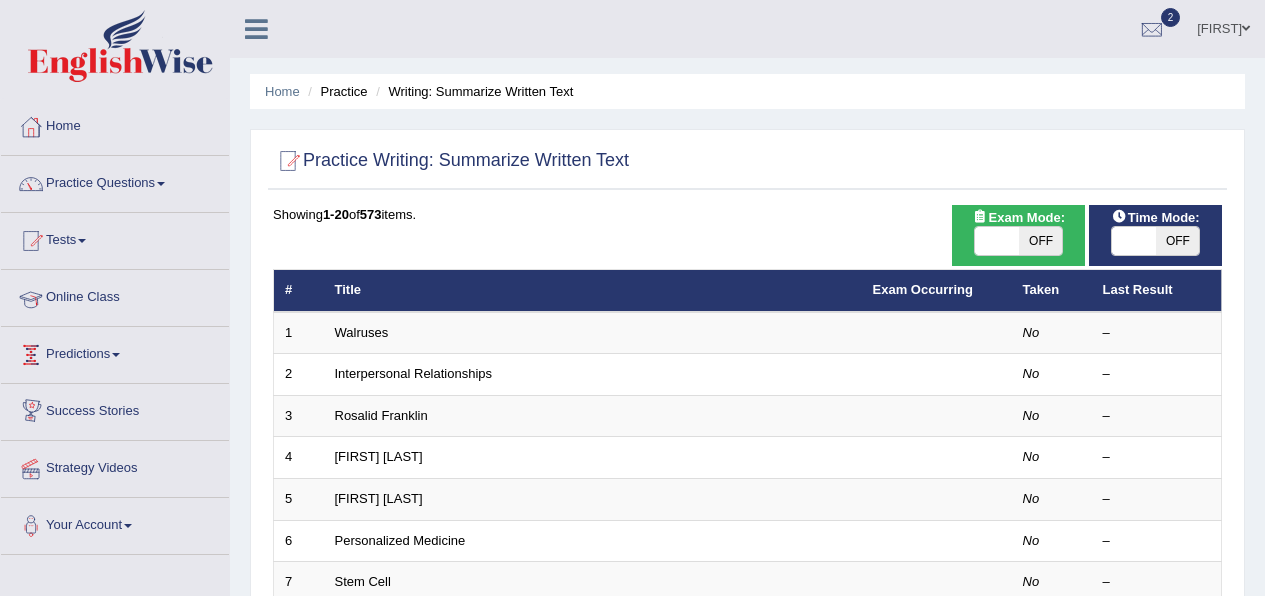 scroll, scrollTop: 0, scrollLeft: 0, axis: both 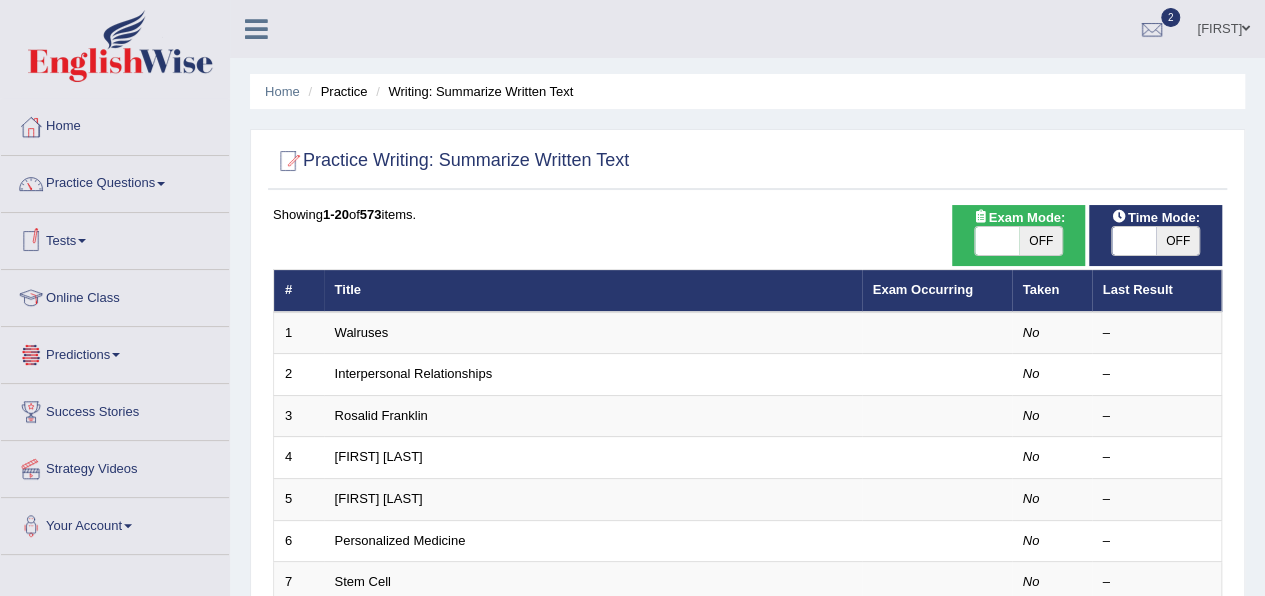 click on "Tests" at bounding box center (115, 238) 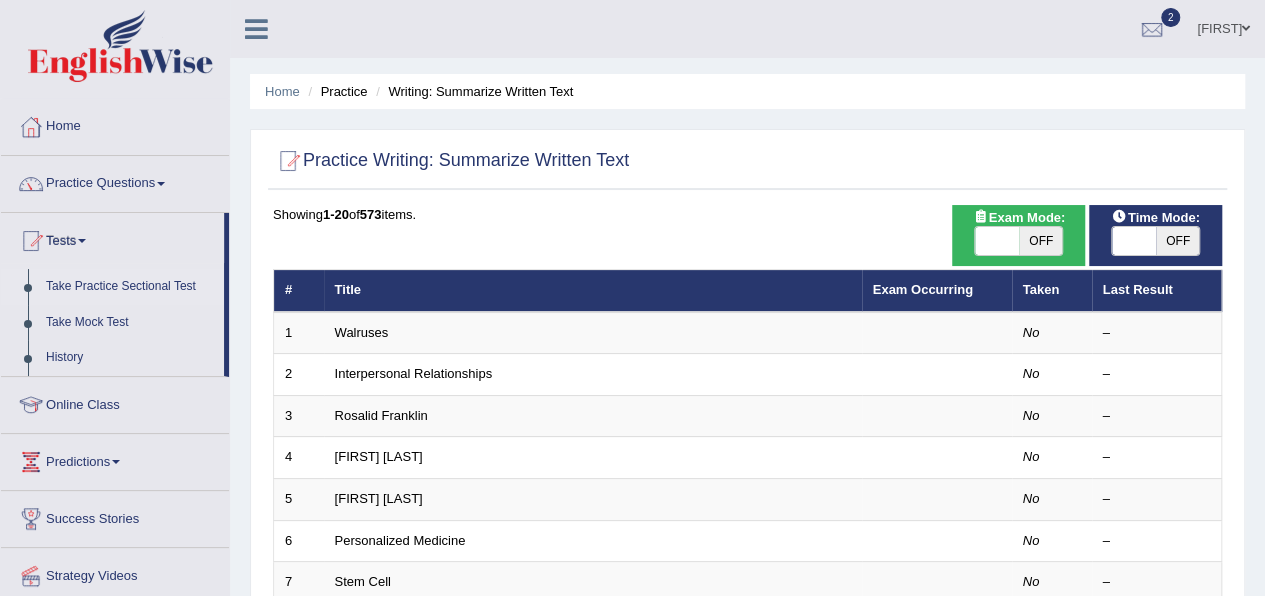 click on "Take Practice Sectional Test" at bounding box center [130, 287] 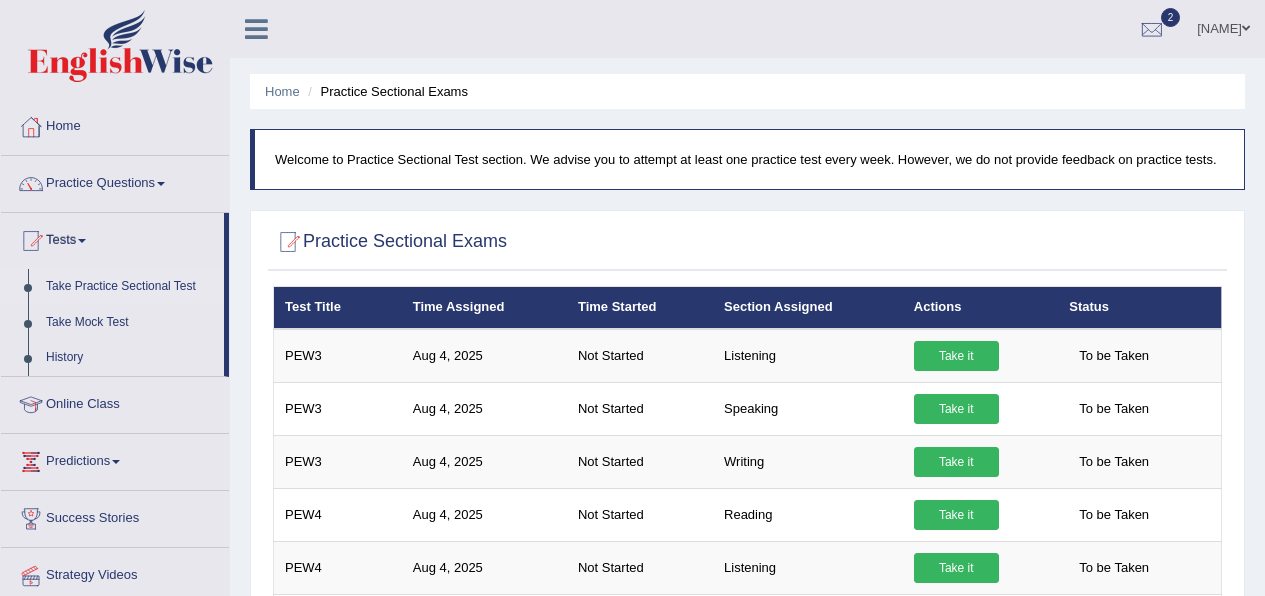 scroll, scrollTop: 0, scrollLeft: 0, axis: both 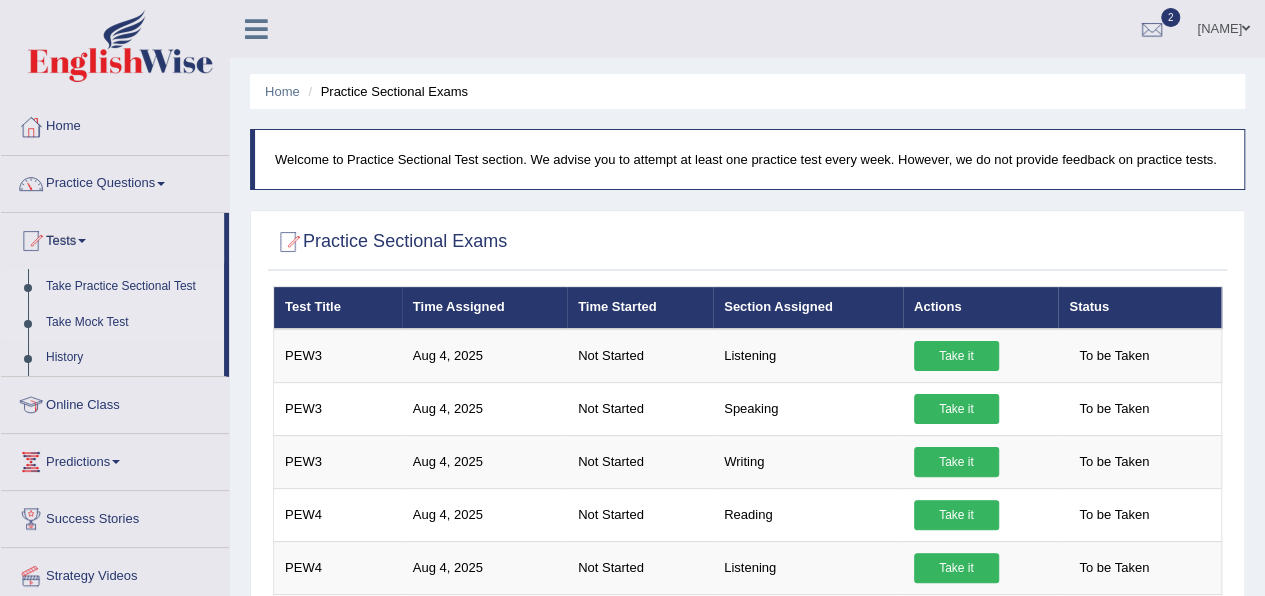 click on "Take Mock Test" at bounding box center (130, 323) 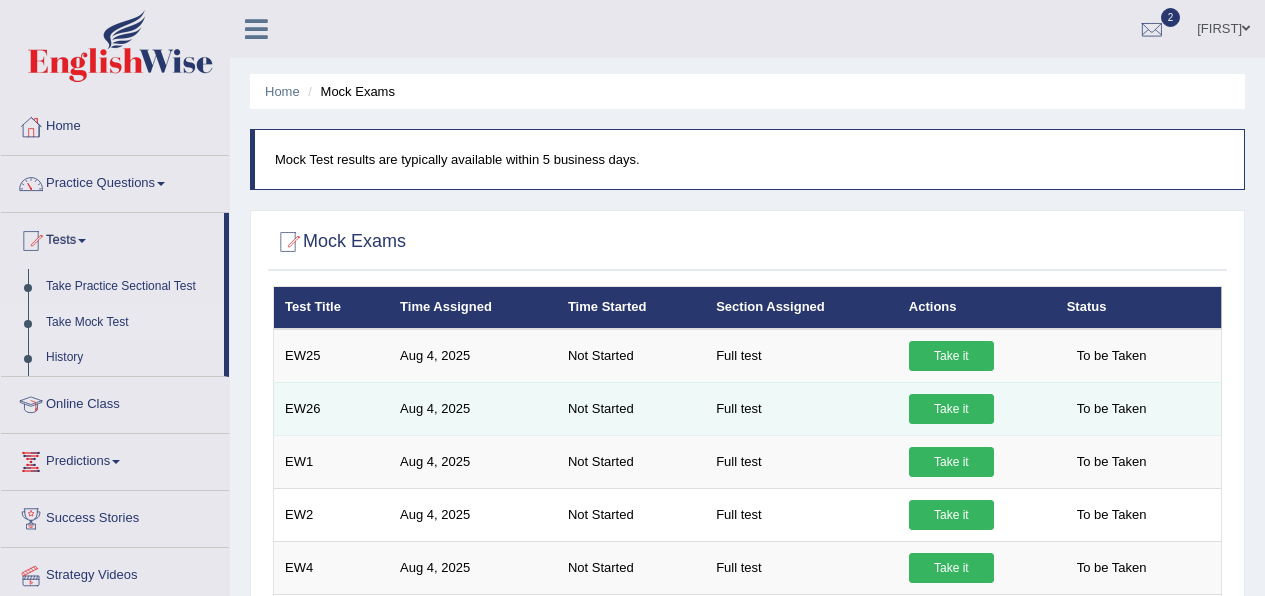 scroll, scrollTop: 0, scrollLeft: 0, axis: both 